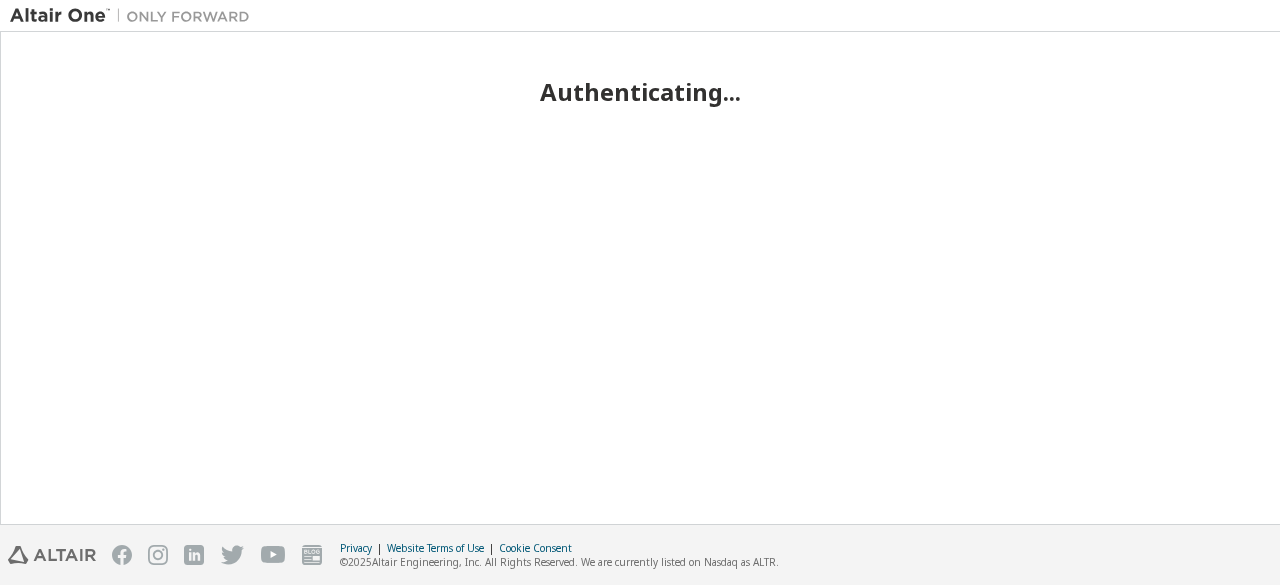 scroll, scrollTop: 0, scrollLeft: 0, axis: both 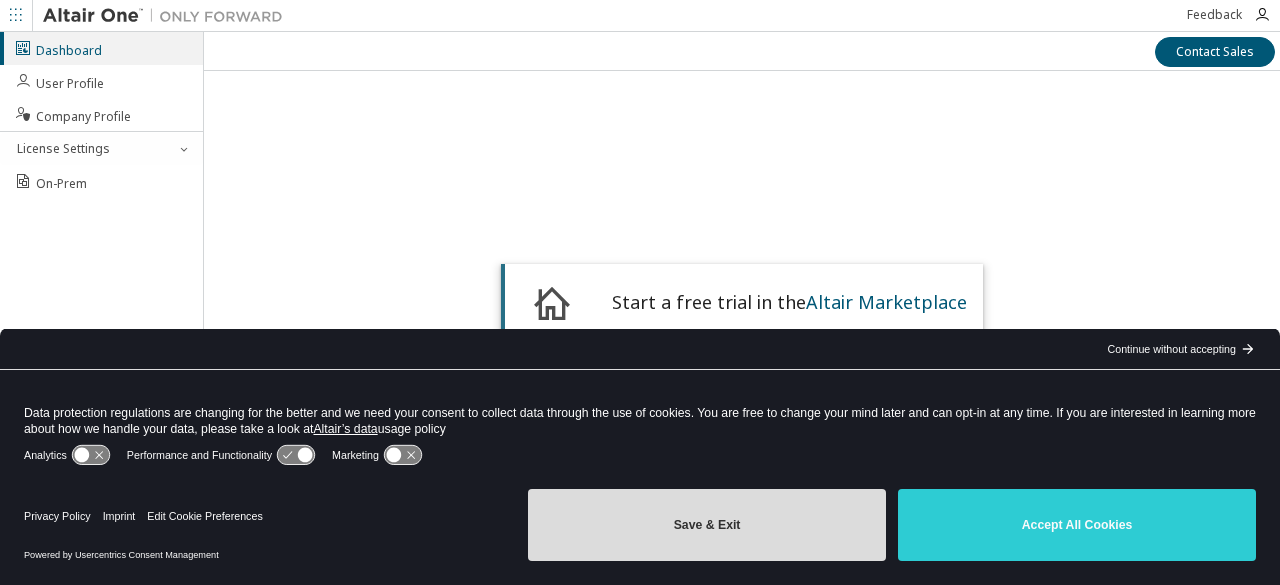 click on "Save & Exit" at bounding box center (707, 525) 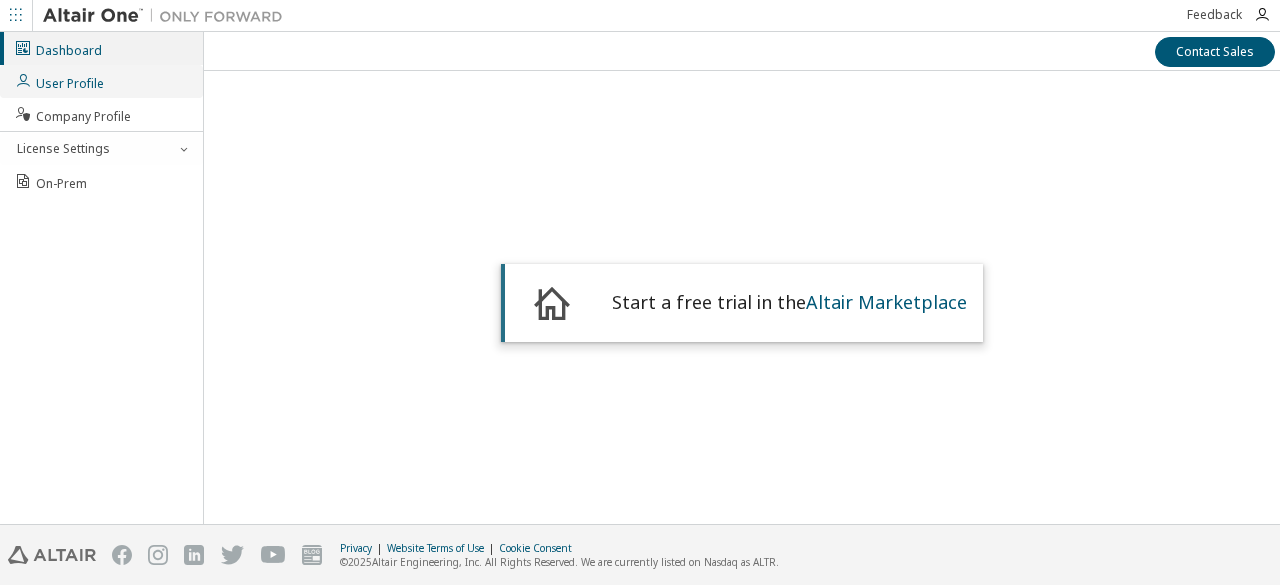 click on "User Profile" at bounding box center (101, 81) 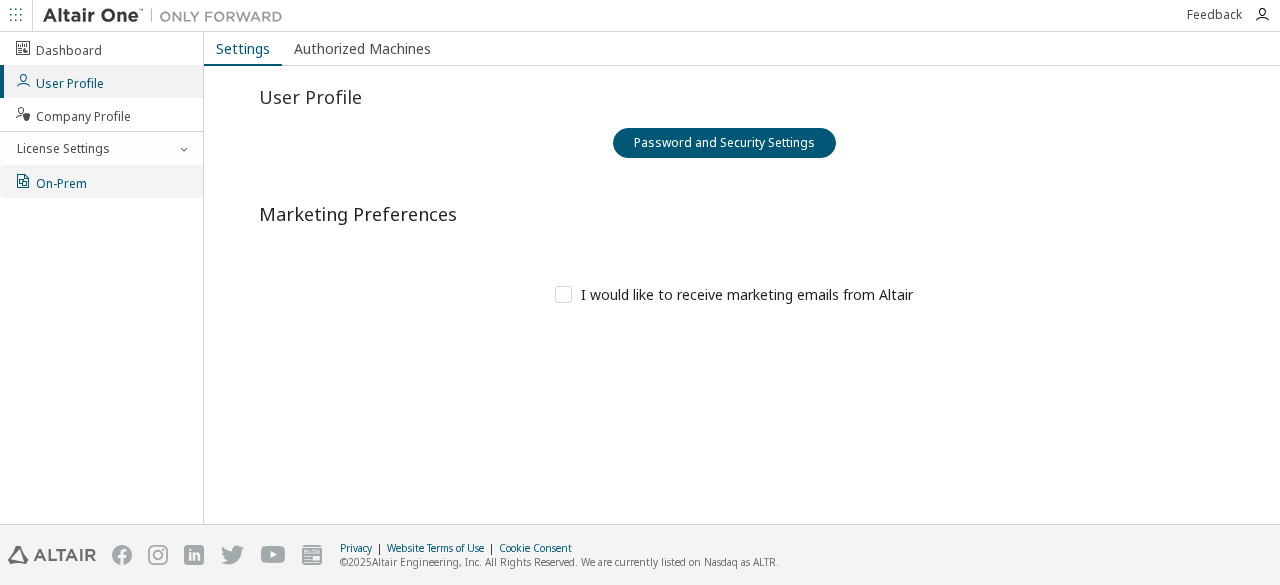 click on "On-Prem" at bounding box center (101, 181) 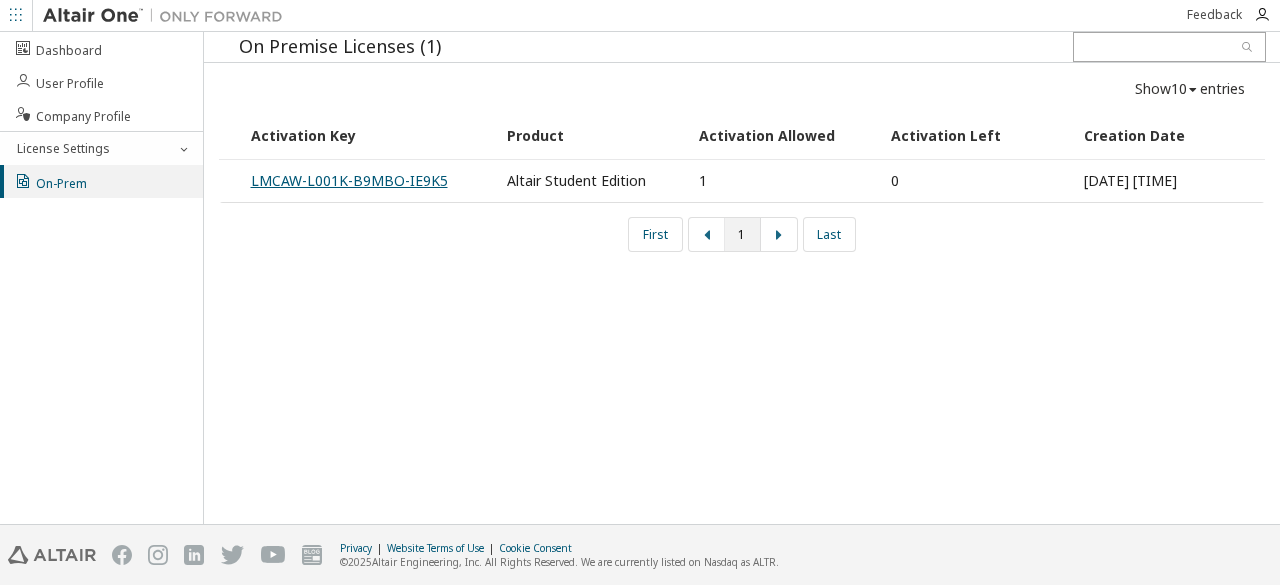 click on "LMCAW-L001K-B9MBO-IE9K5" at bounding box center [349, 180] 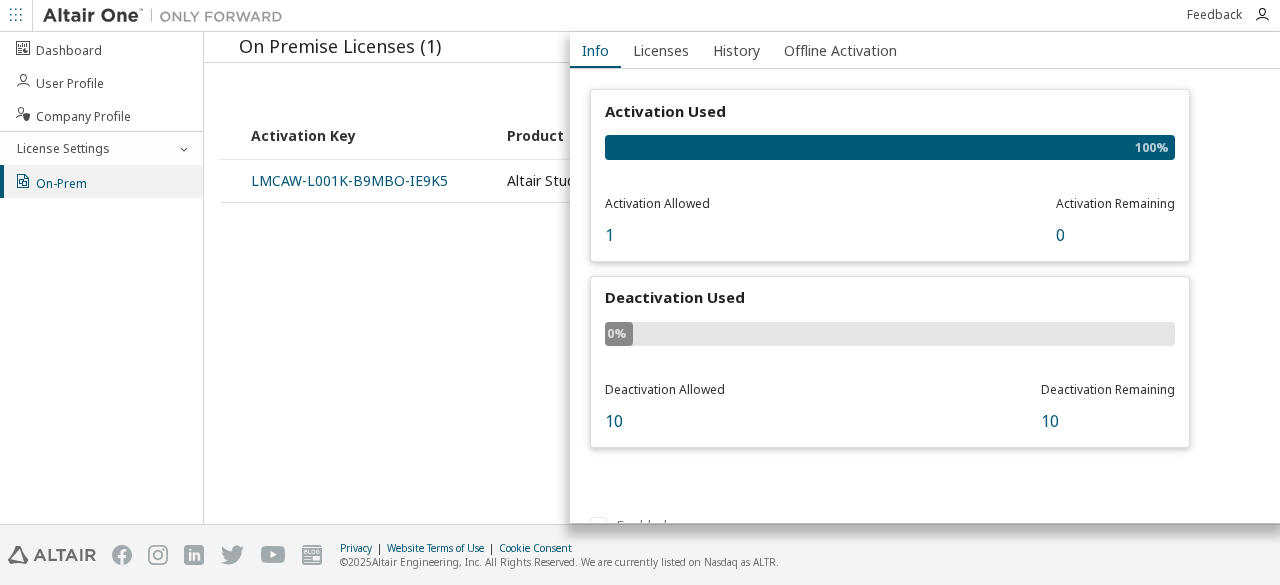 scroll, scrollTop: 38, scrollLeft: 0, axis: vertical 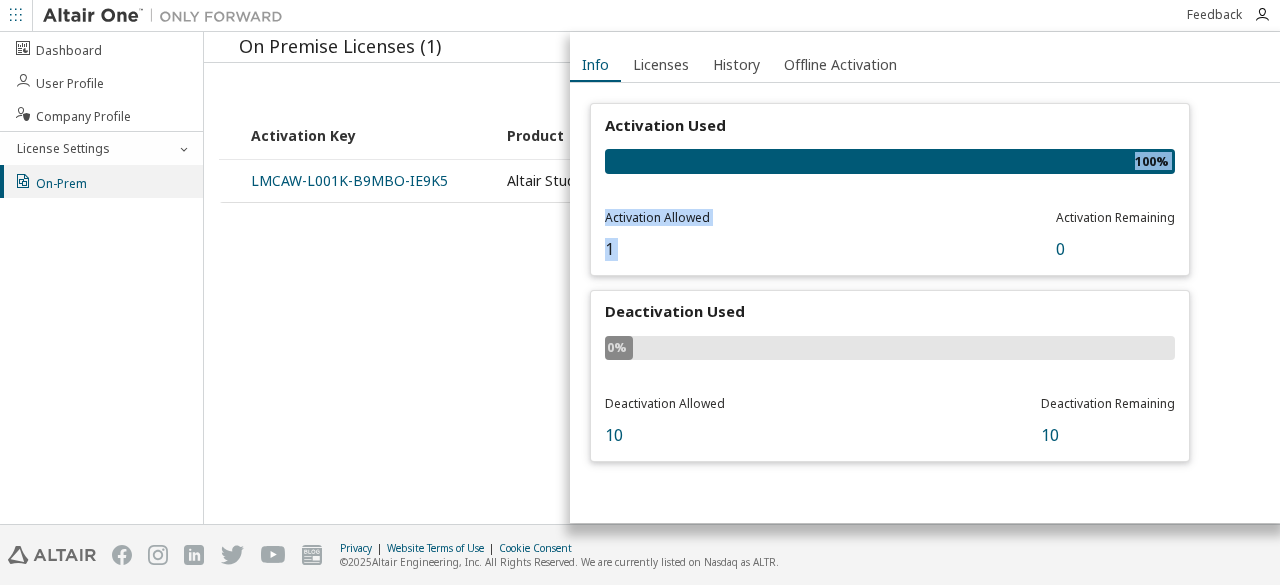 drag, startPoint x: 1054, startPoint y: 171, endPoint x: 1020, endPoint y: 207, distance: 49.517673 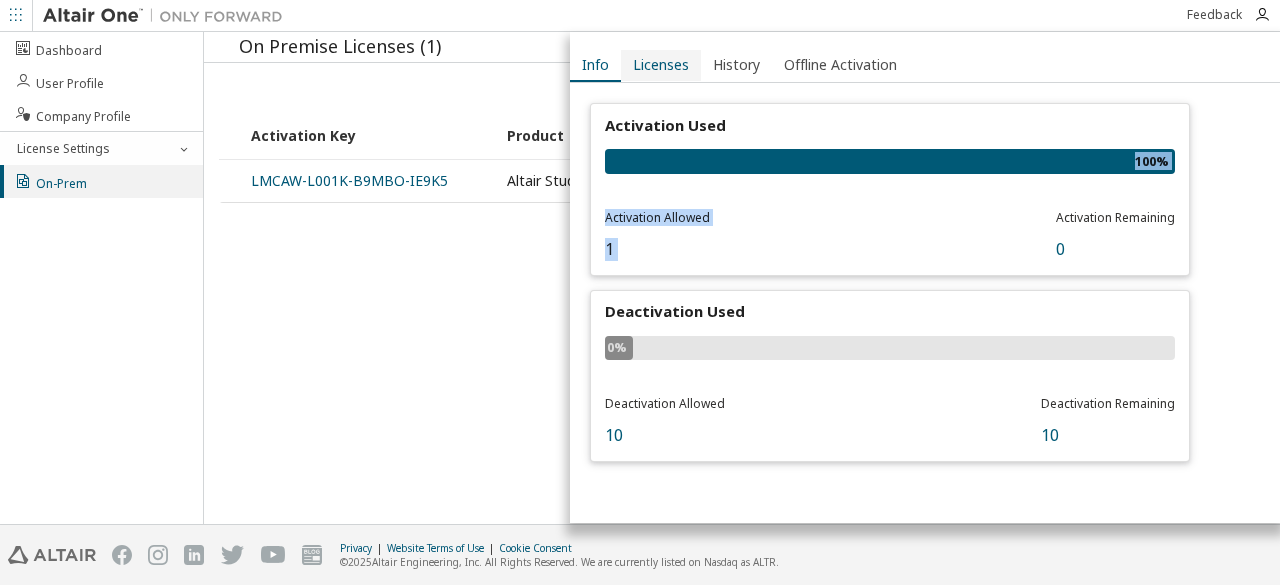click on "Licenses" at bounding box center (661, 65) 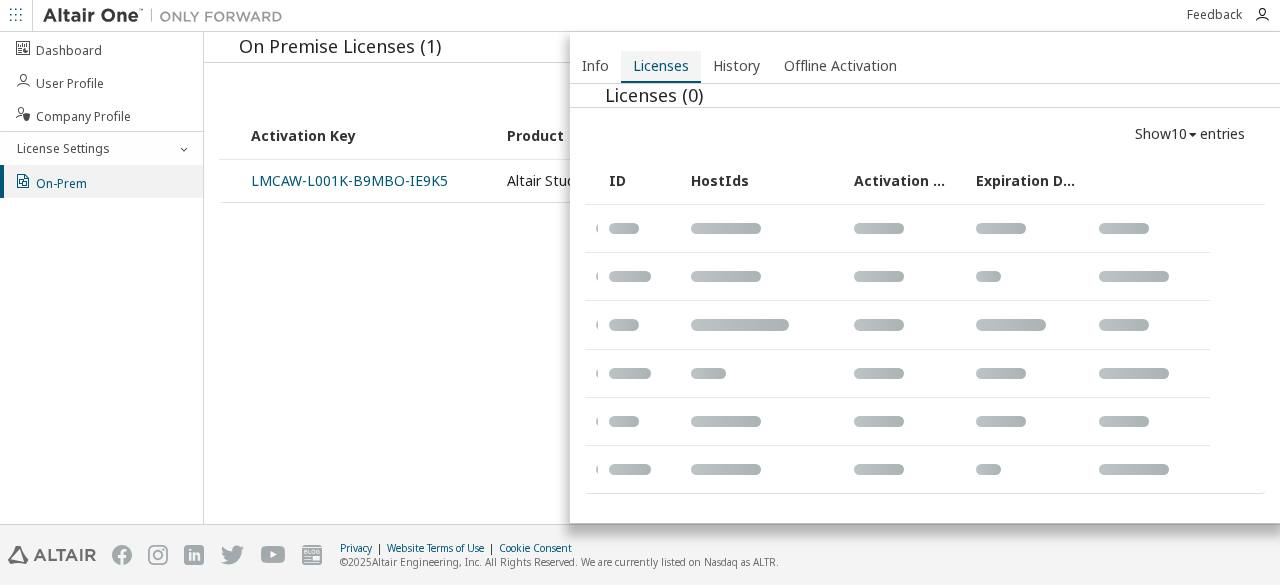 scroll, scrollTop: 34, scrollLeft: 0, axis: vertical 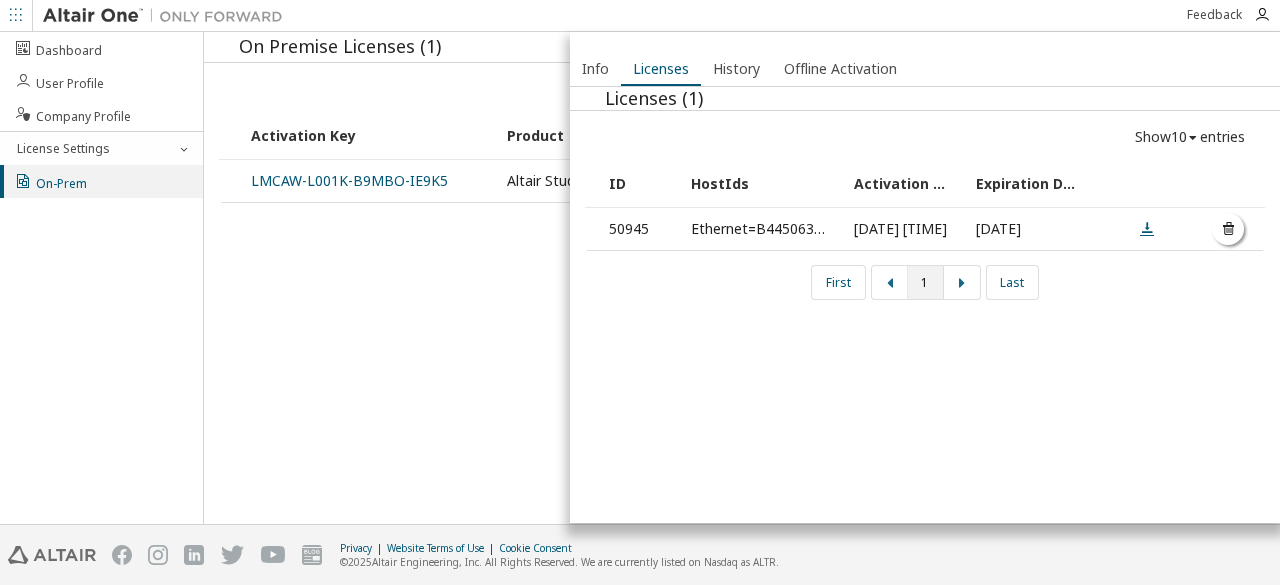 click at bounding box center [1147, 228] 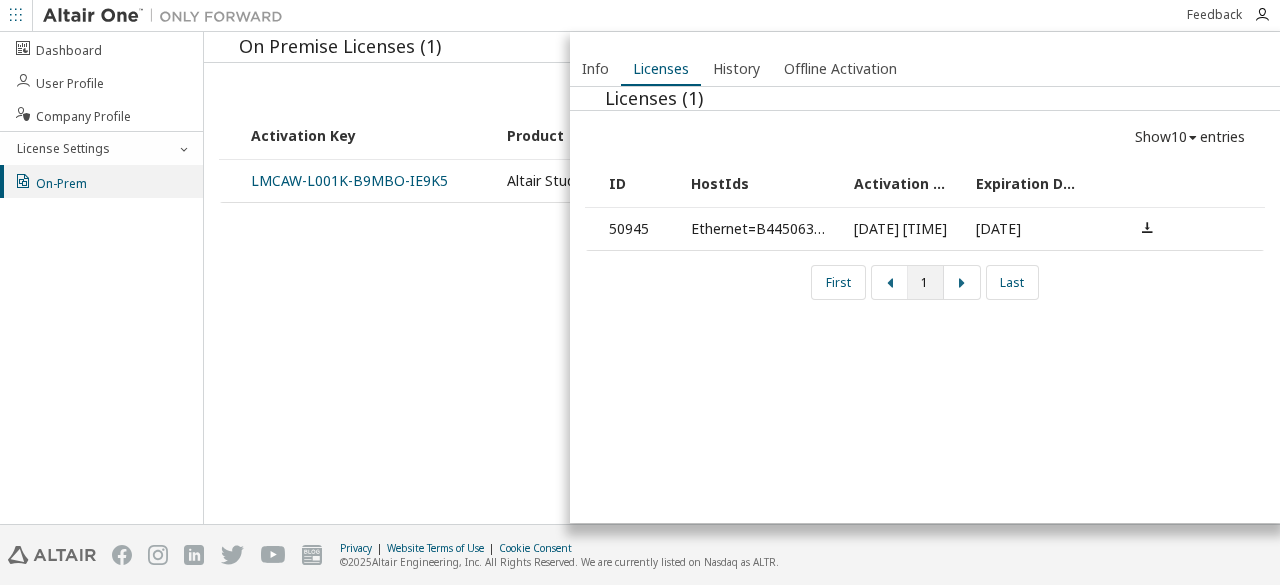 click on "LMCAW-L001K-B9MBO-IE9K5 Info Licenses History Offline Activation Licenses (1) Show  10 10 30 50 100 entries ID HostIds Activation Time Expiration Date 50945 Ethernet=B445063382DF,Ethernet=60DD8E04CB35,Ethernet=60DD8E04CB39 Sat, 12 Jul 2025 15:53:49 GMT Sat, 11 Jul 2026 00:00:00 GMT First 1 Last" at bounding box center [925, 277] 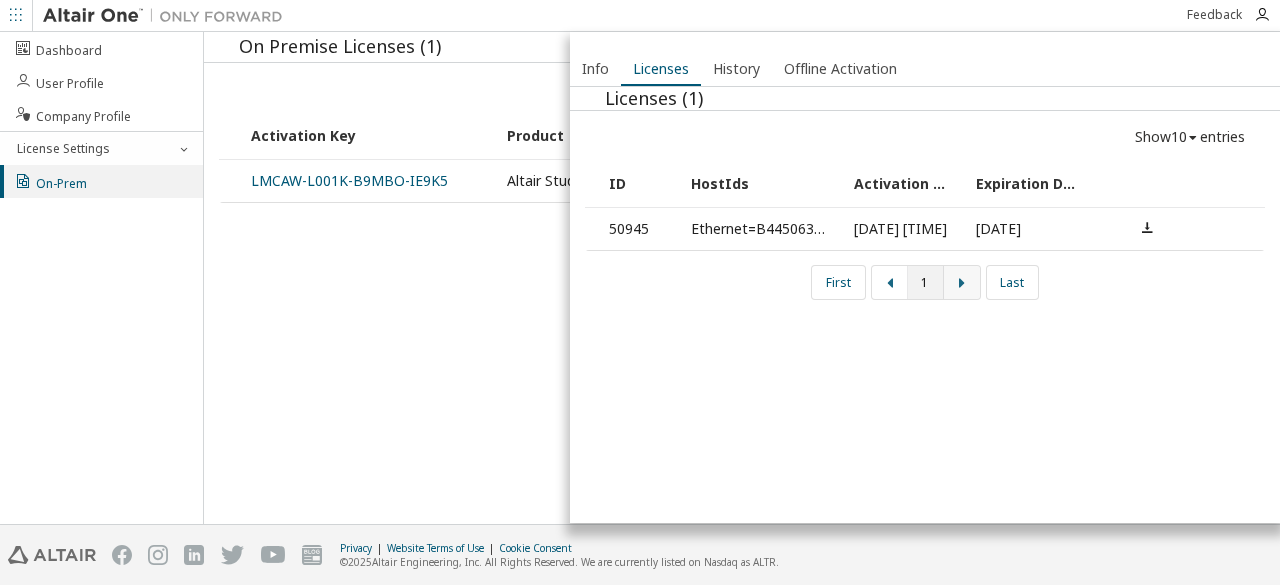 click at bounding box center [962, 282] 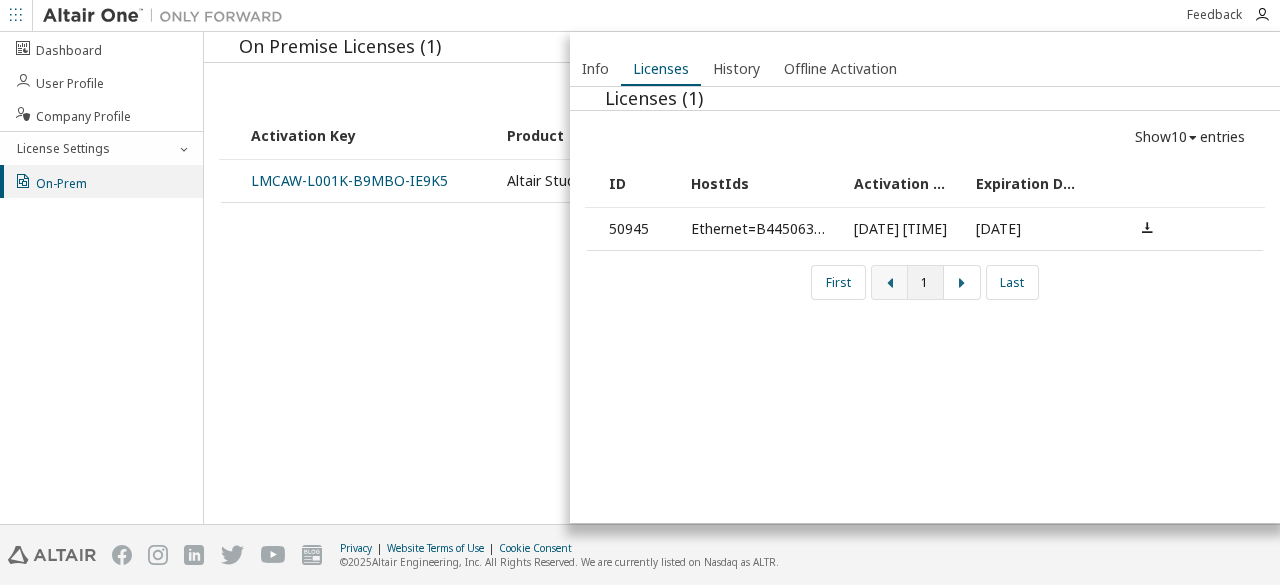 click at bounding box center (890, 282) 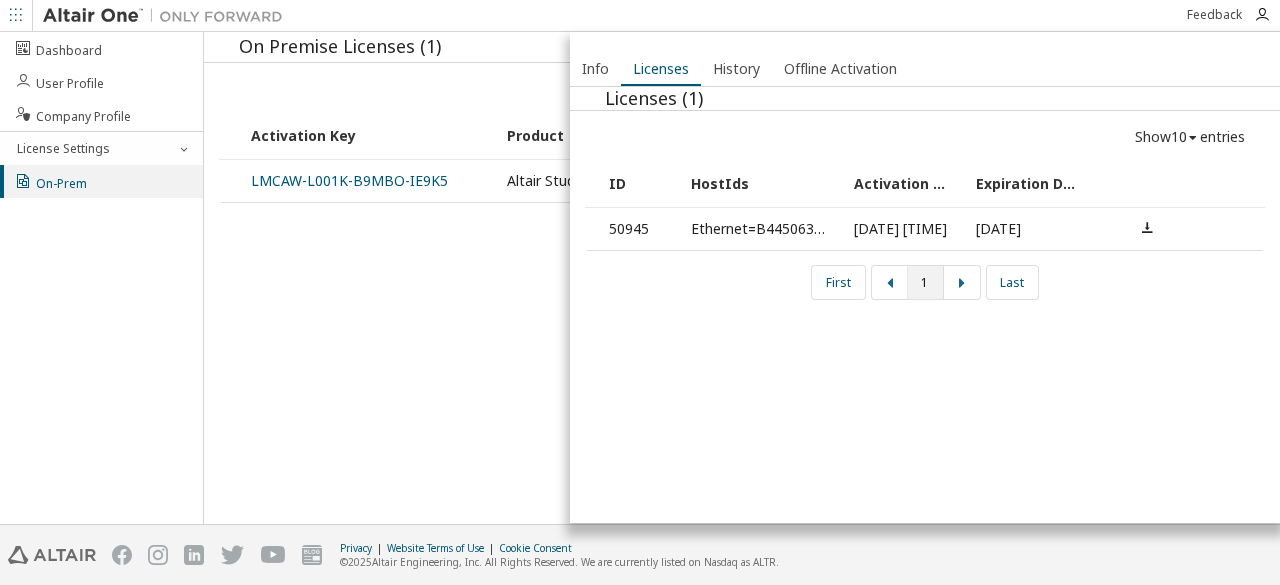 click at bounding box center (1193, 138) 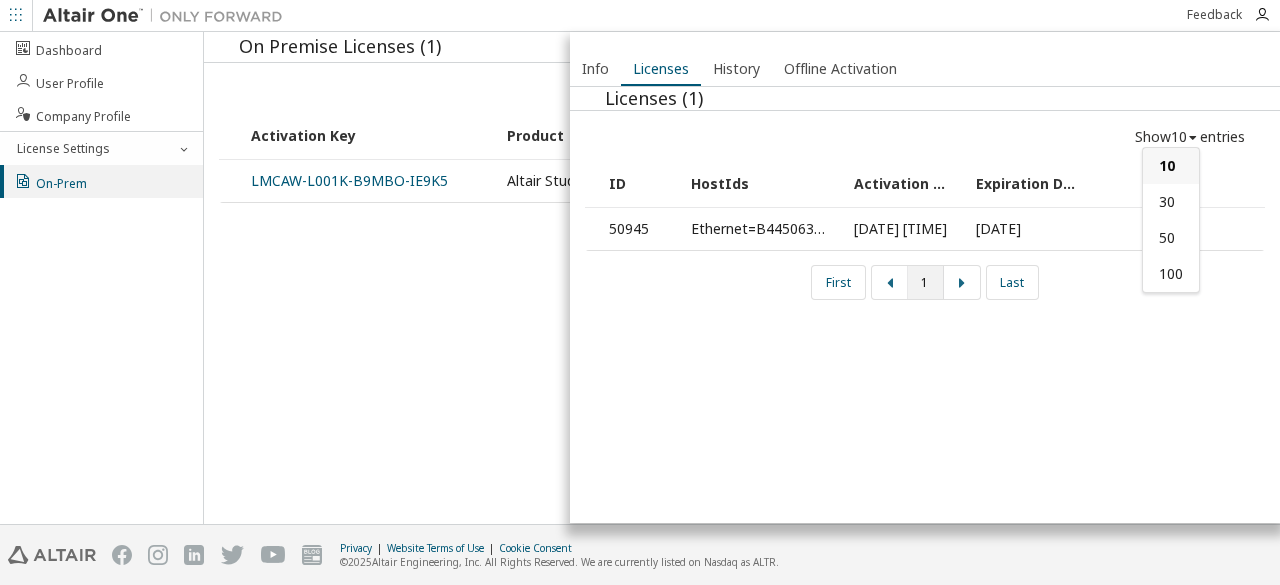 click on "10" at bounding box center (1179, 137) 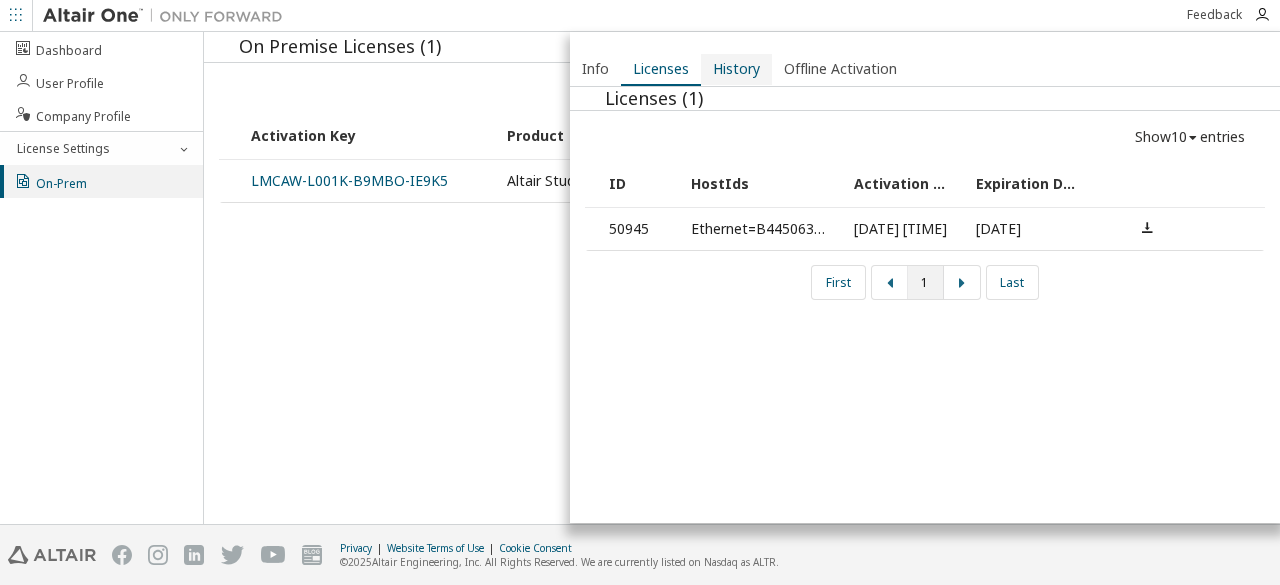 click on "History" at bounding box center (736, 69) 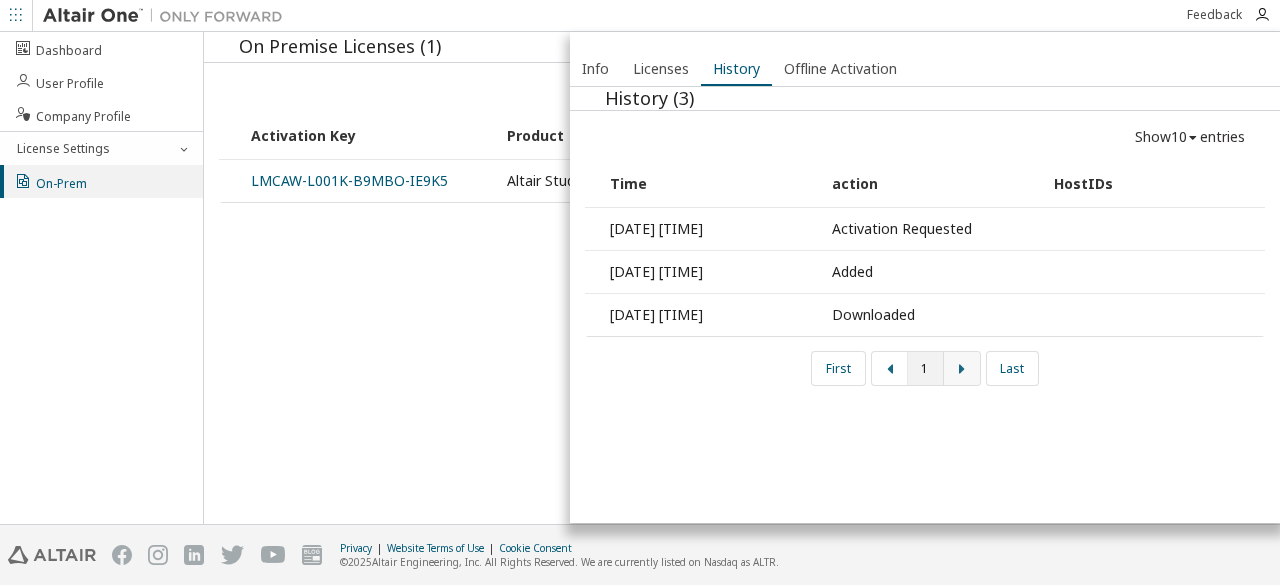 click at bounding box center (962, 369) 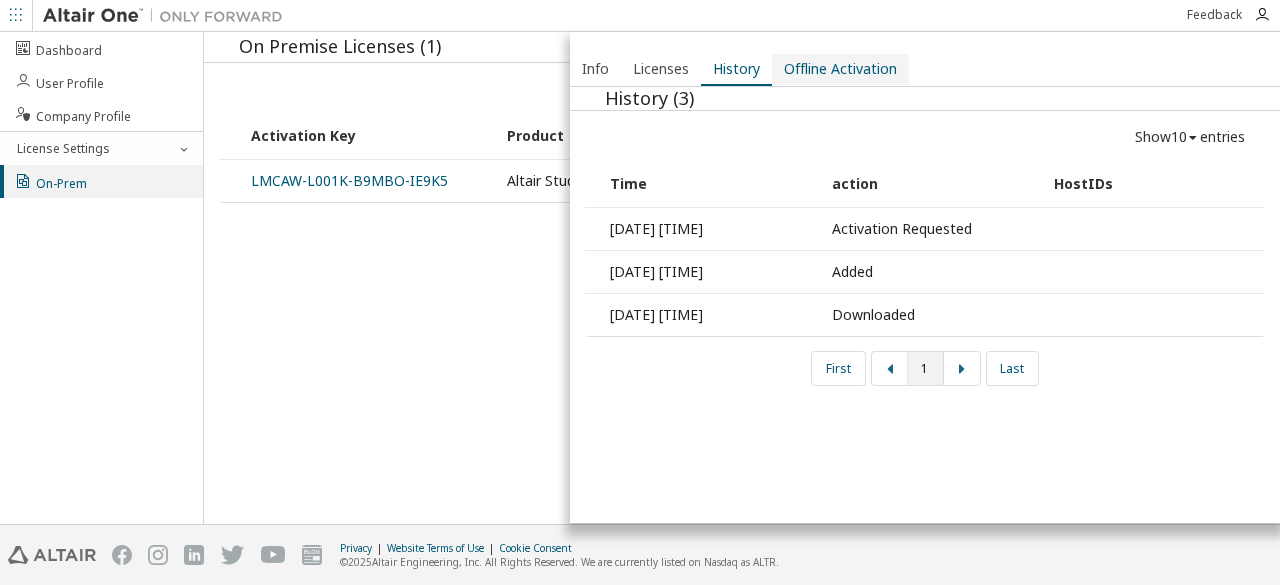 click on "Offline Activation" at bounding box center [840, 69] 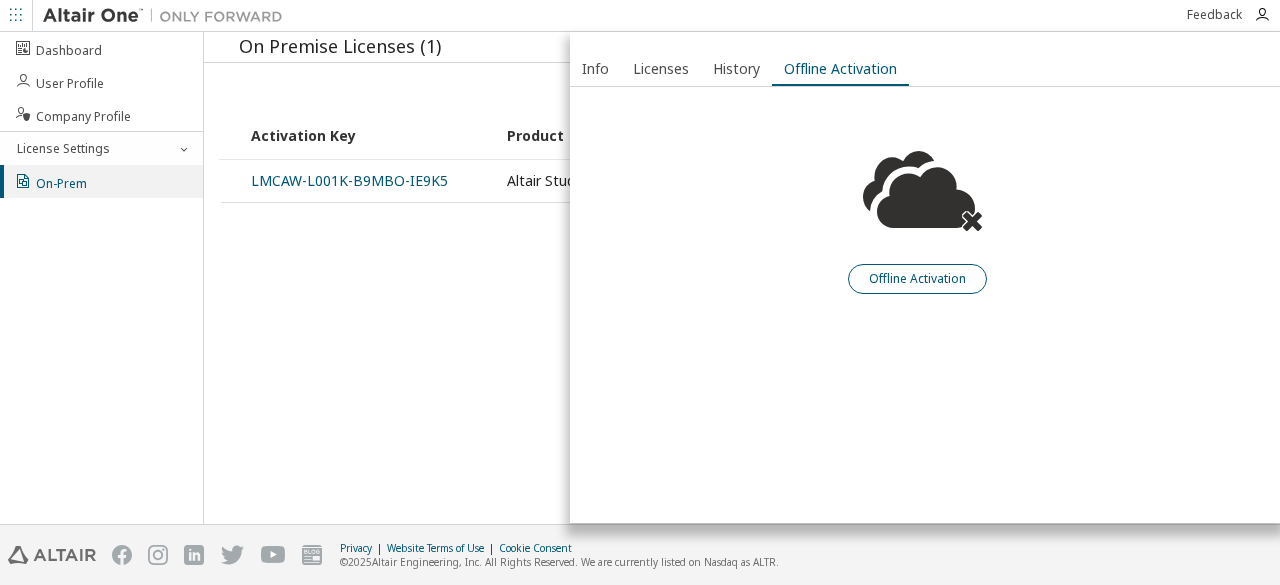 click on "Offline Activation" at bounding box center (917, 279) 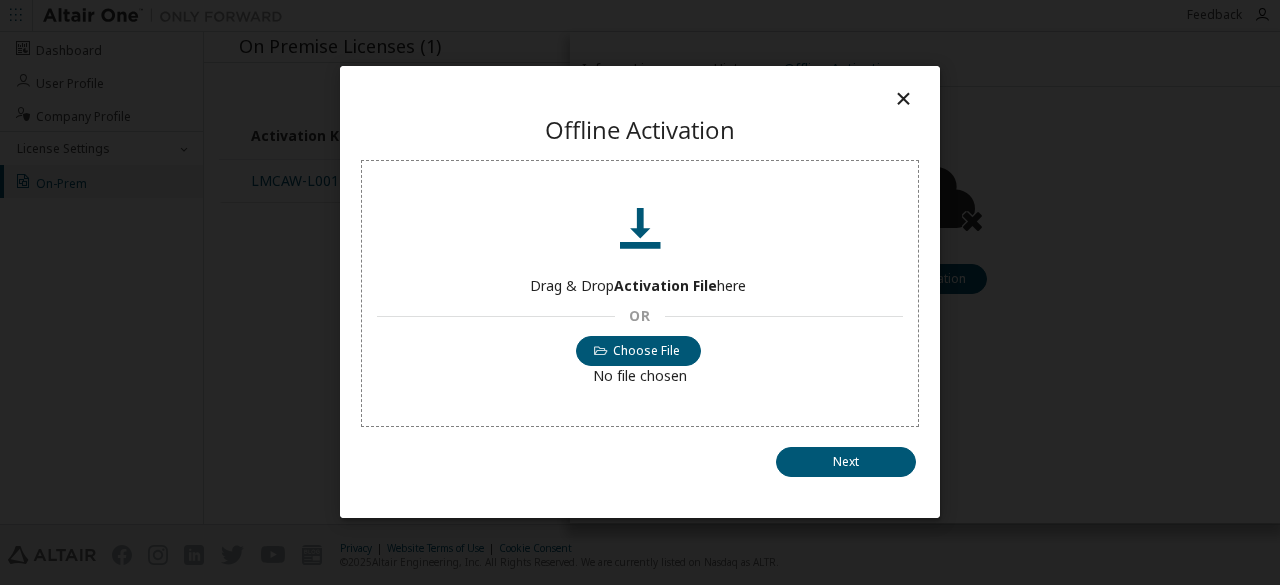 click at bounding box center (903, 98) 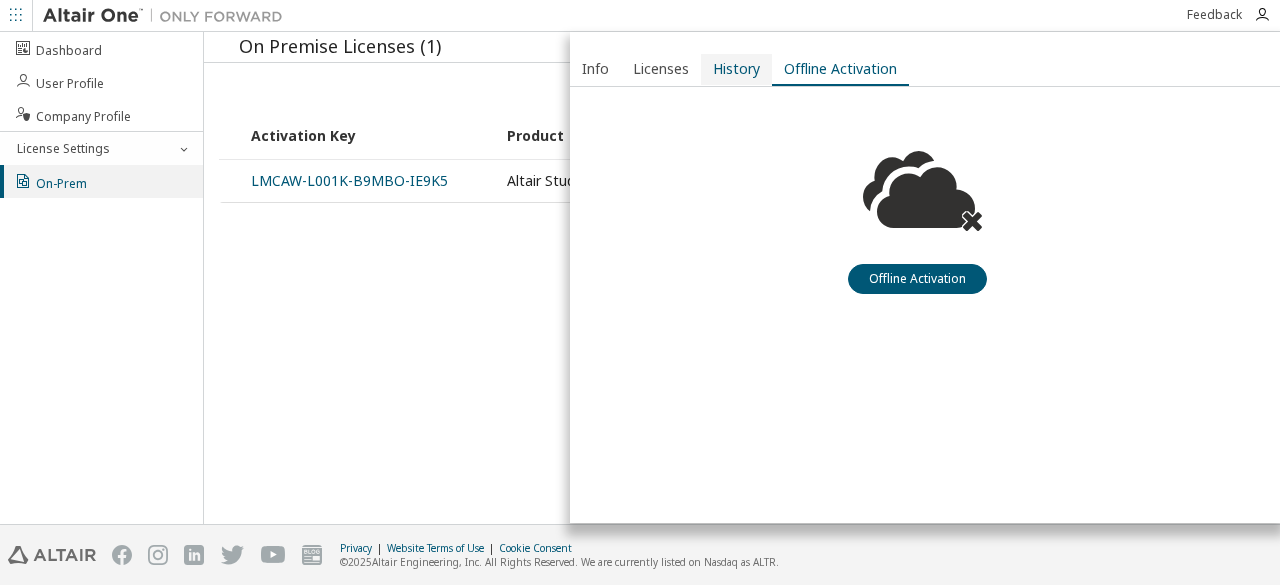 click on "History" at bounding box center [736, 69] 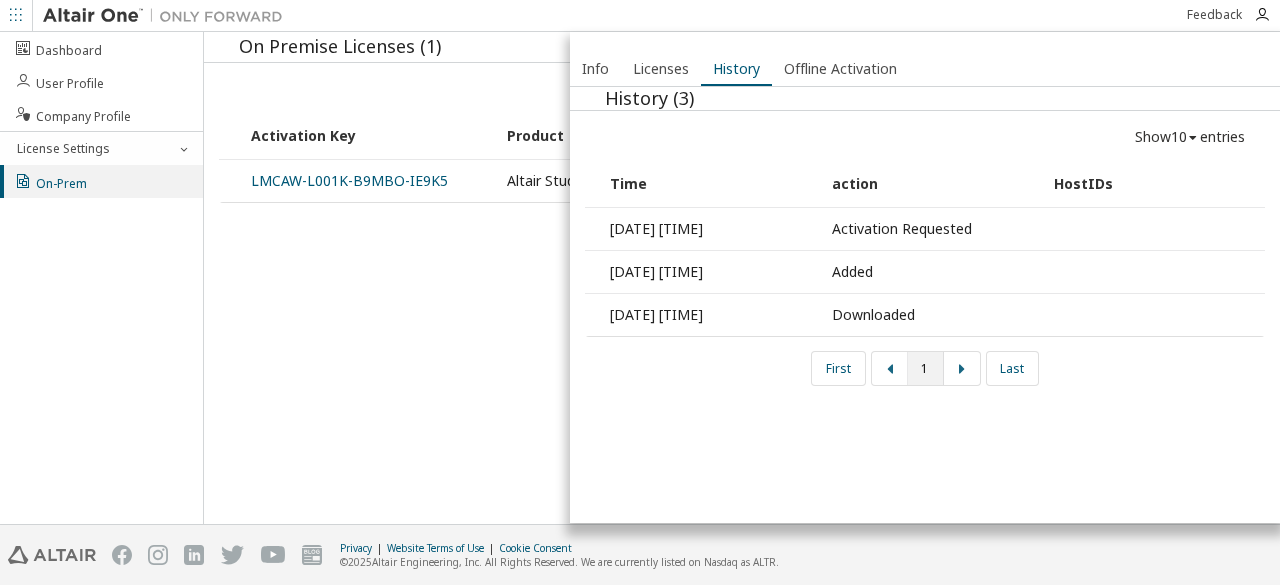 click on "Activation Requested" at bounding box center (932, 229) 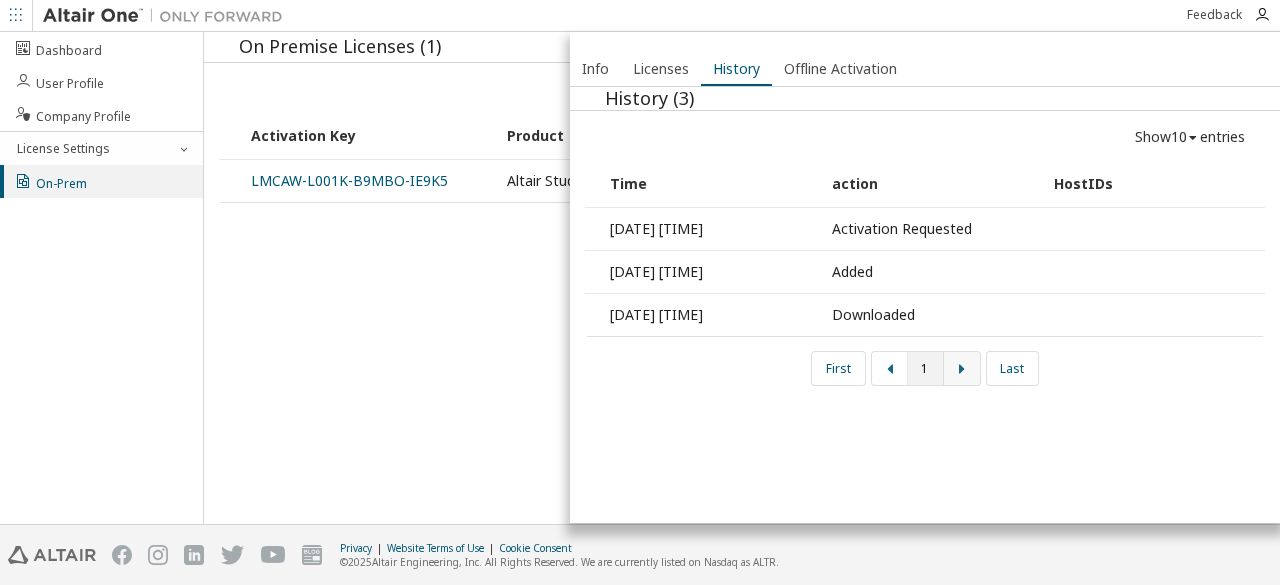 click at bounding box center (962, 369) 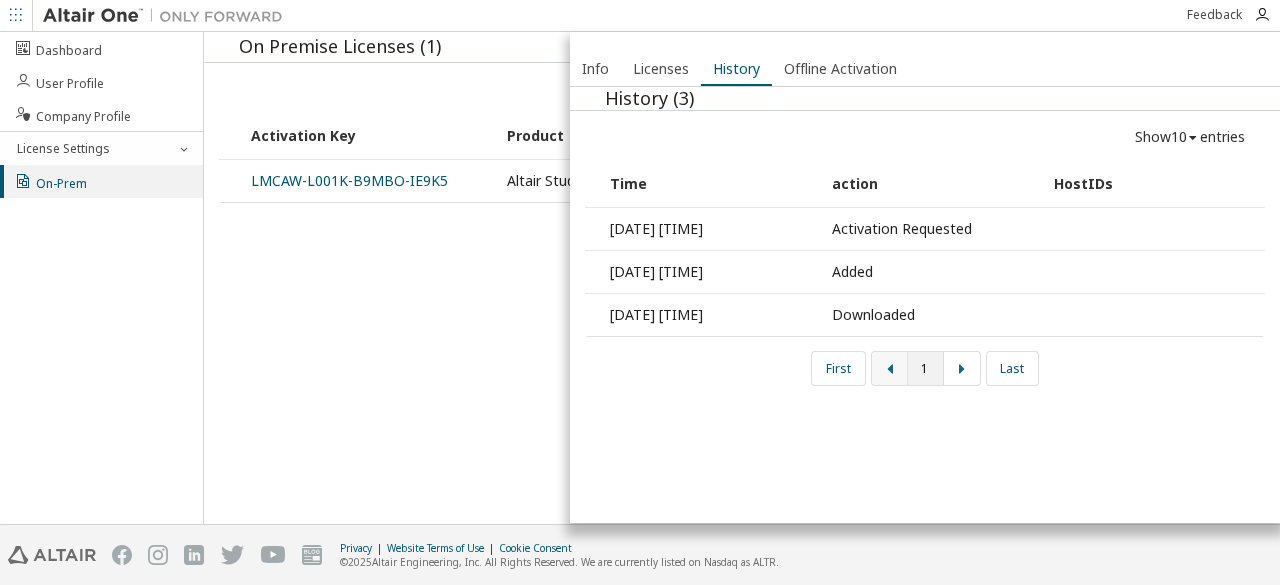 click at bounding box center [890, 369] 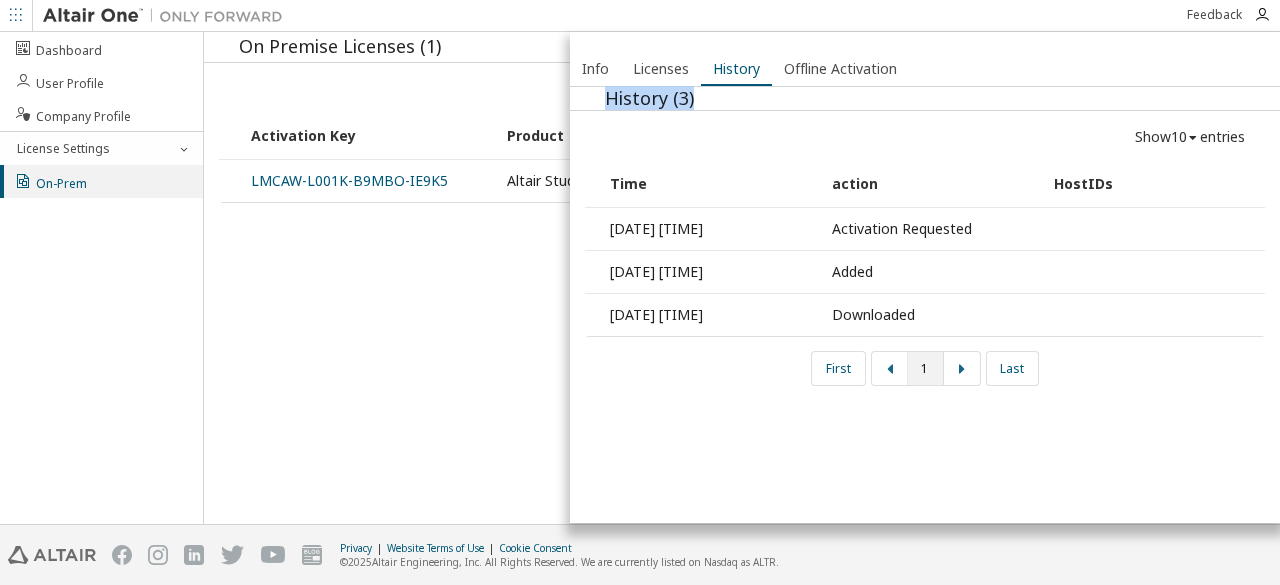 drag, startPoint x: 980, startPoint y: 49, endPoint x: 1034, endPoint y: 103, distance: 76.36753 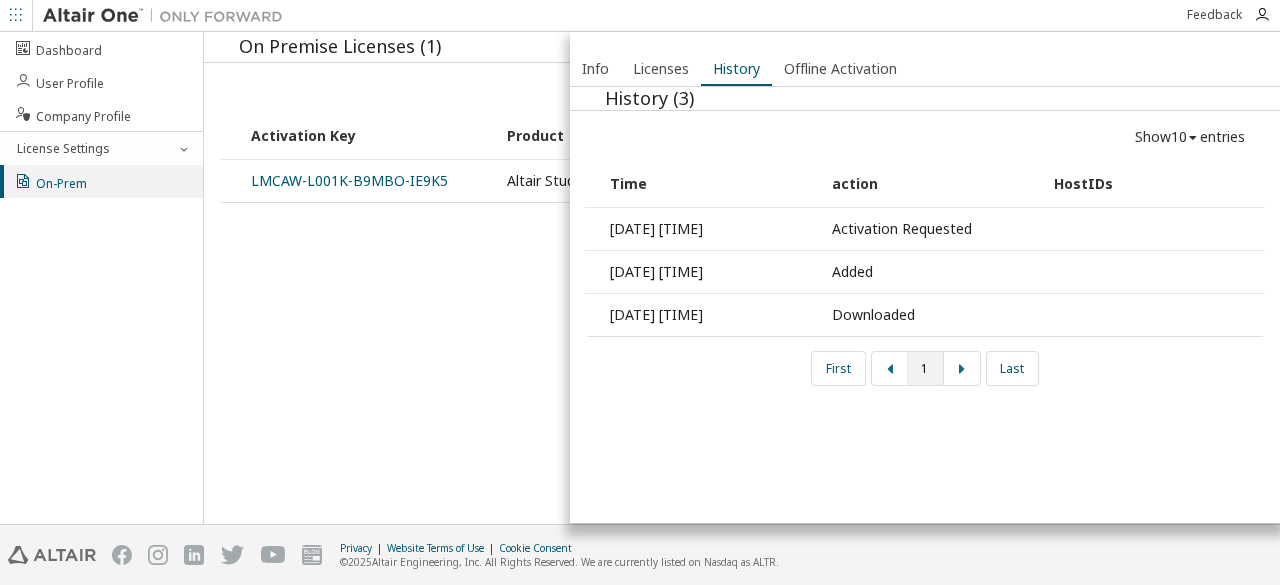 click on "Info Licenses History Offline Activation" at bounding box center [925, 70] 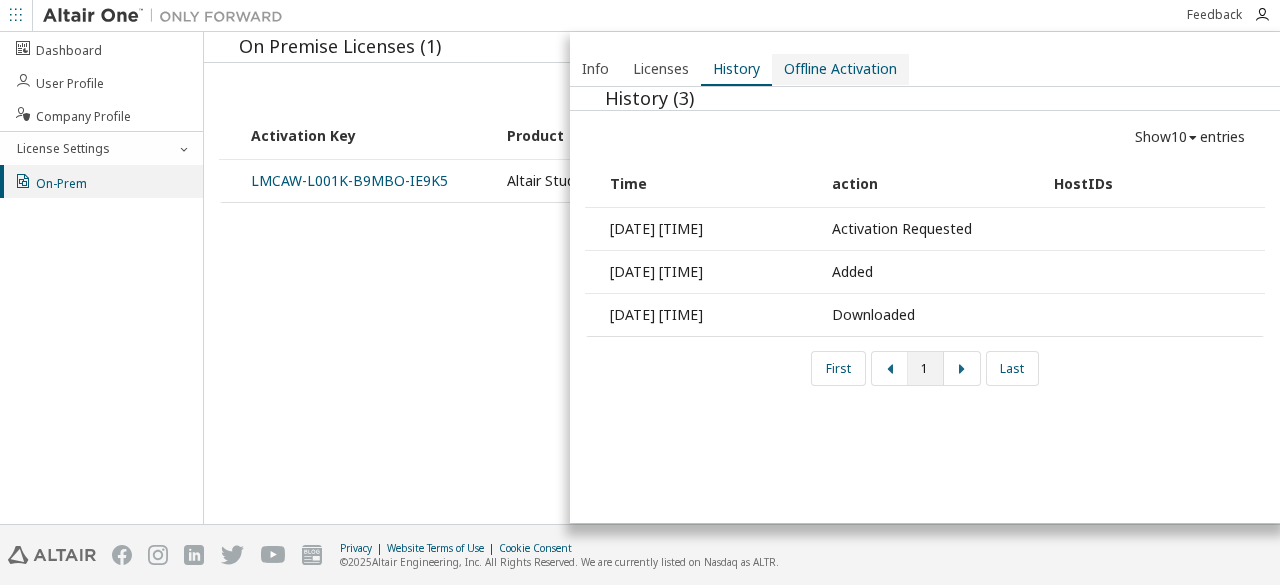click on "Offline Activation" at bounding box center [840, 69] 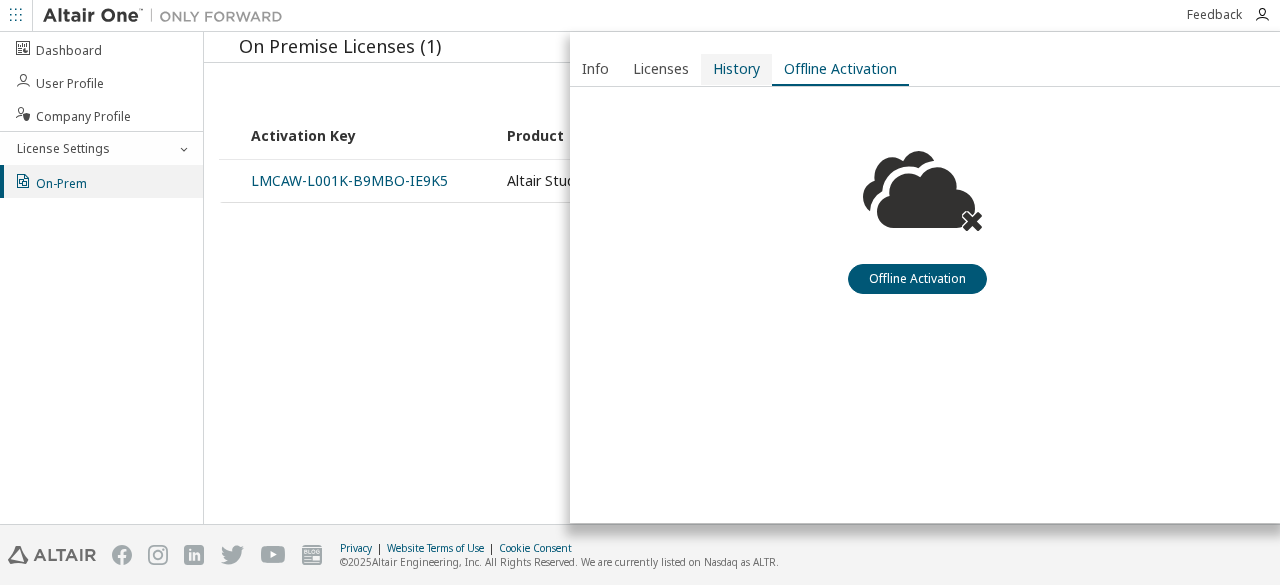 click on "History" at bounding box center [736, 69] 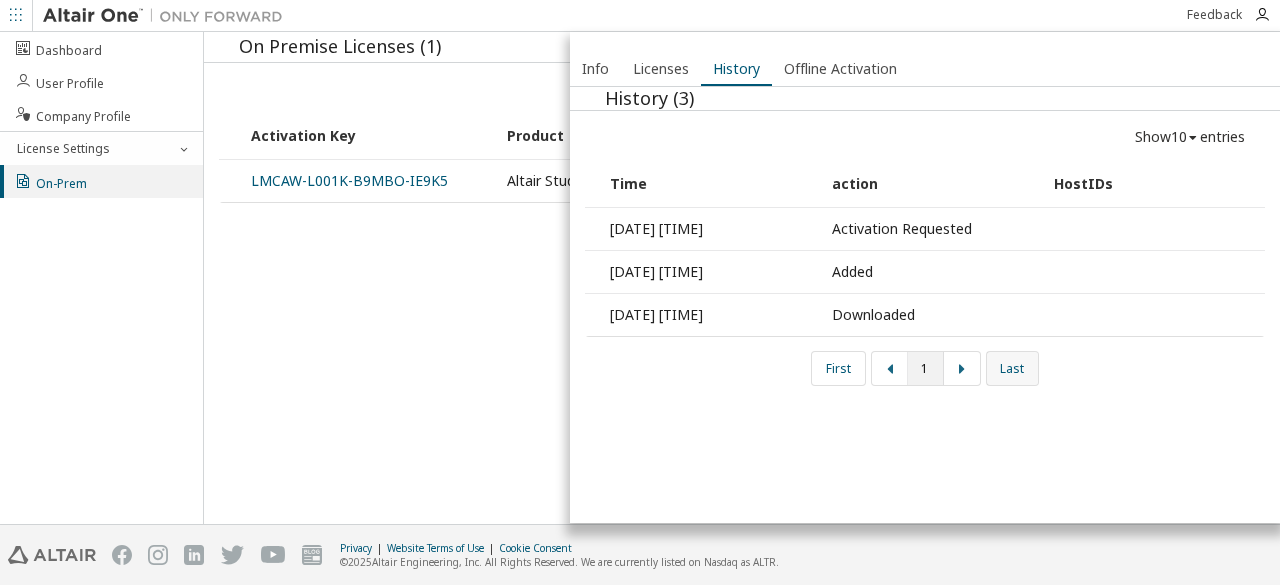 click on "Last" at bounding box center (1012, 368) 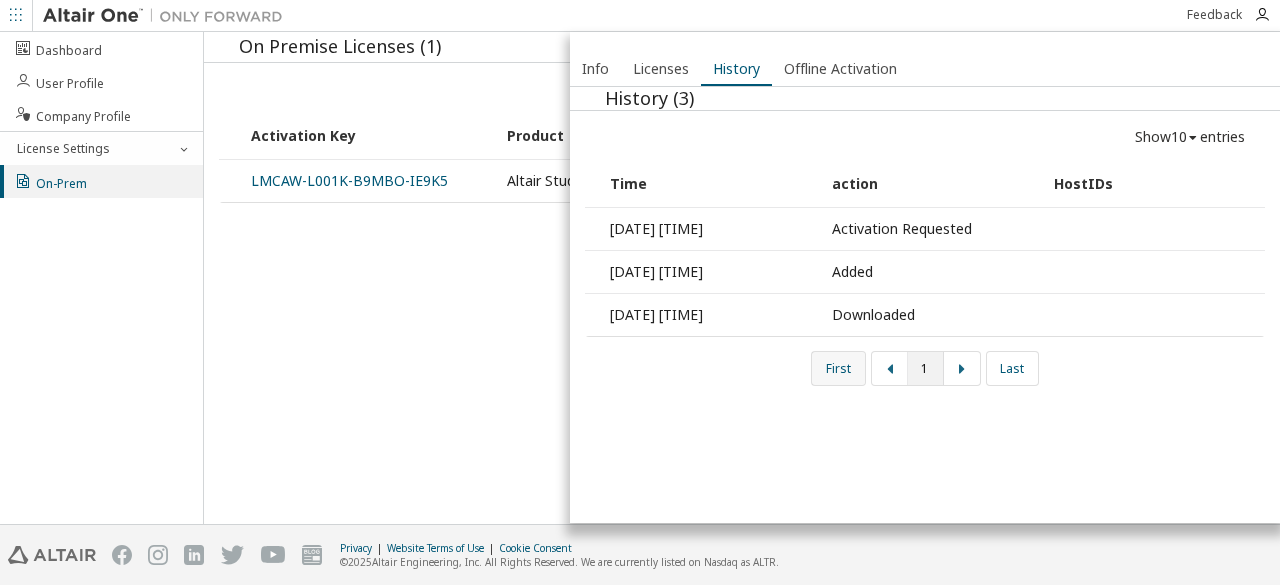 click on "First" at bounding box center (838, 368) 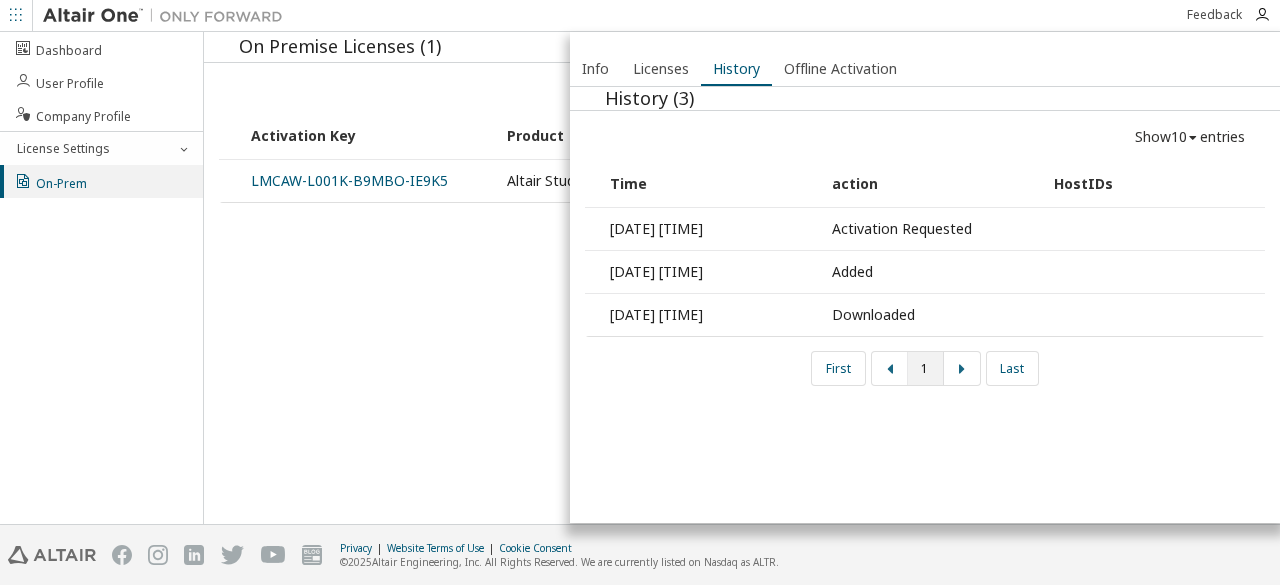 click on "First 1 Last" at bounding box center [742, 234] 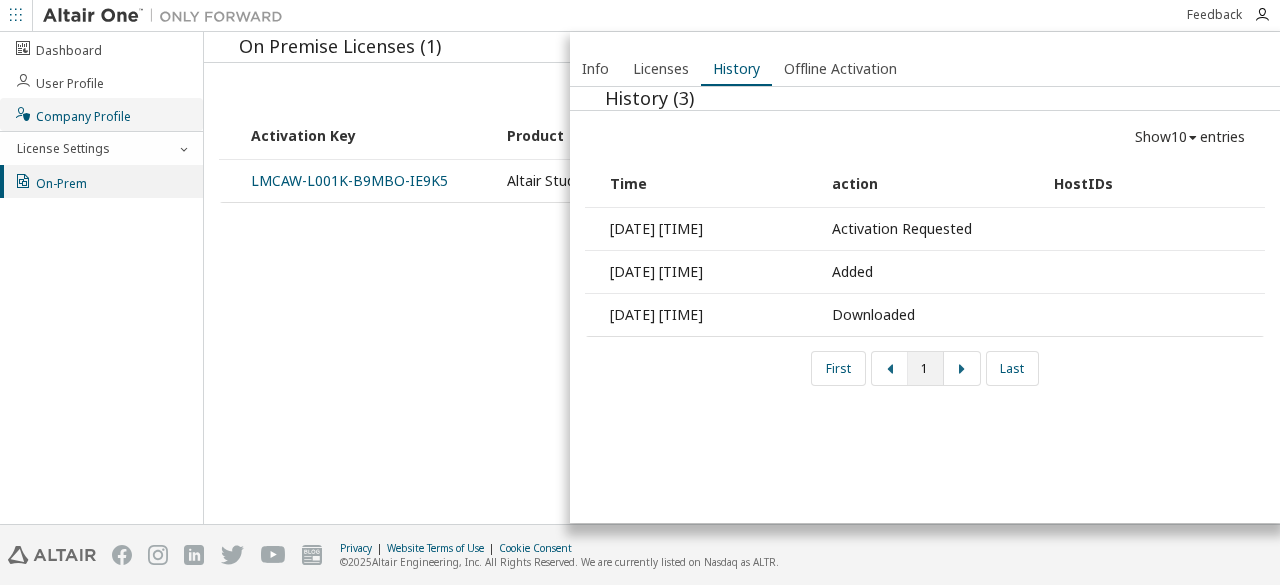 click on "Company Profile" at bounding box center [72, 114] 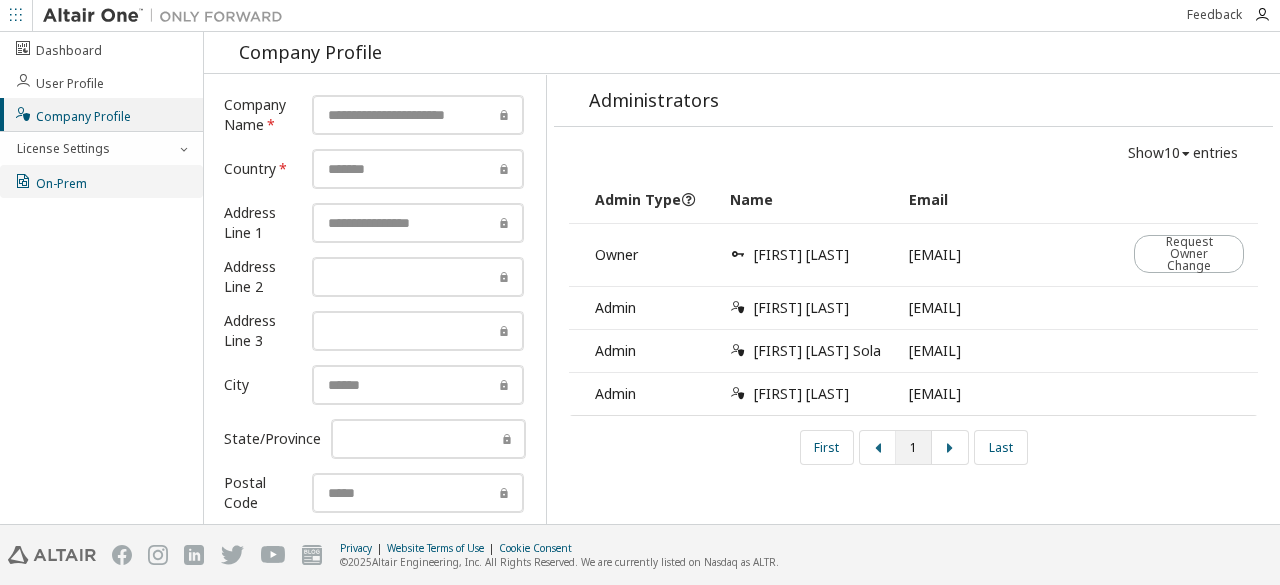 click on "On-Prem" at bounding box center [101, 181] 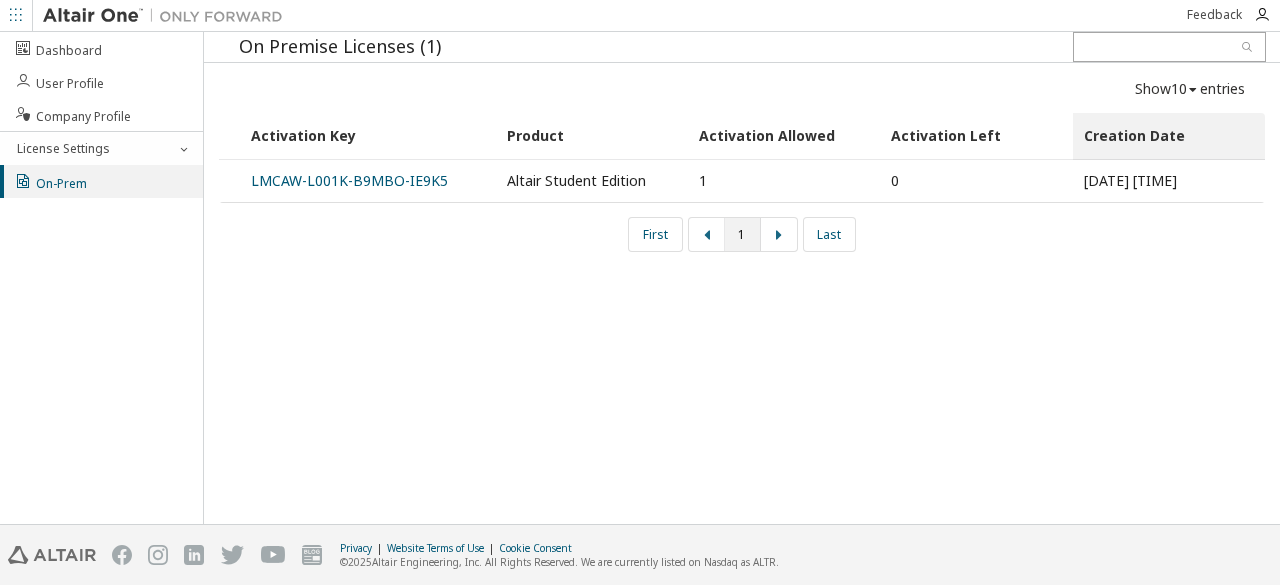 click on "Creation Date" at bounding box center [1169, 136] 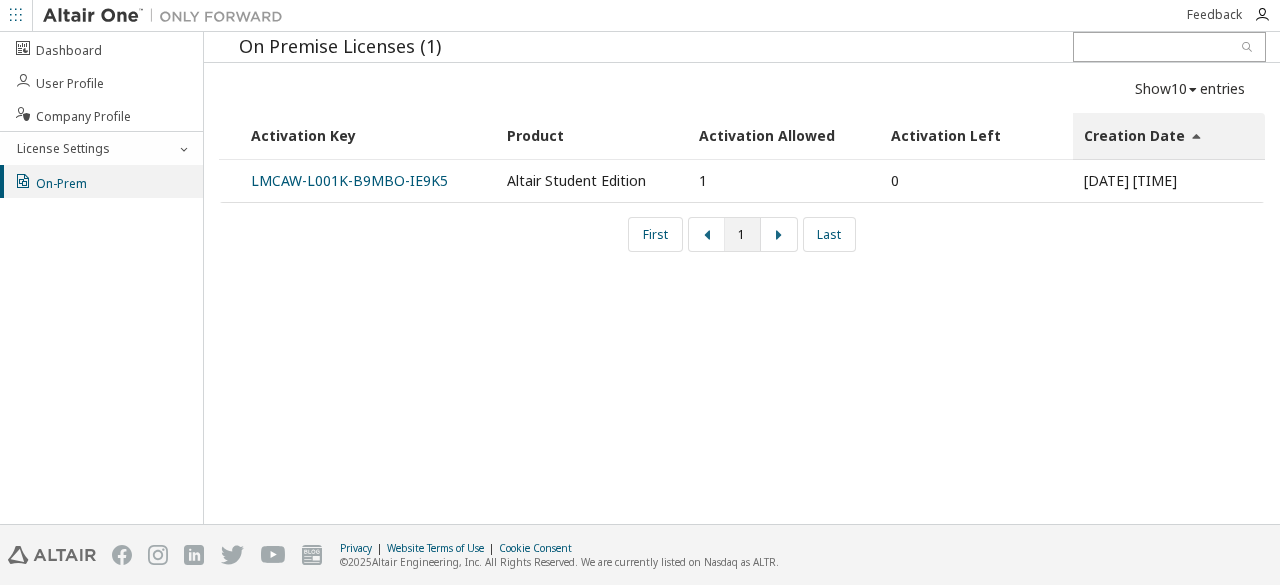 click on "[DATE] [TIME]" at bounding box center [1169, 181] 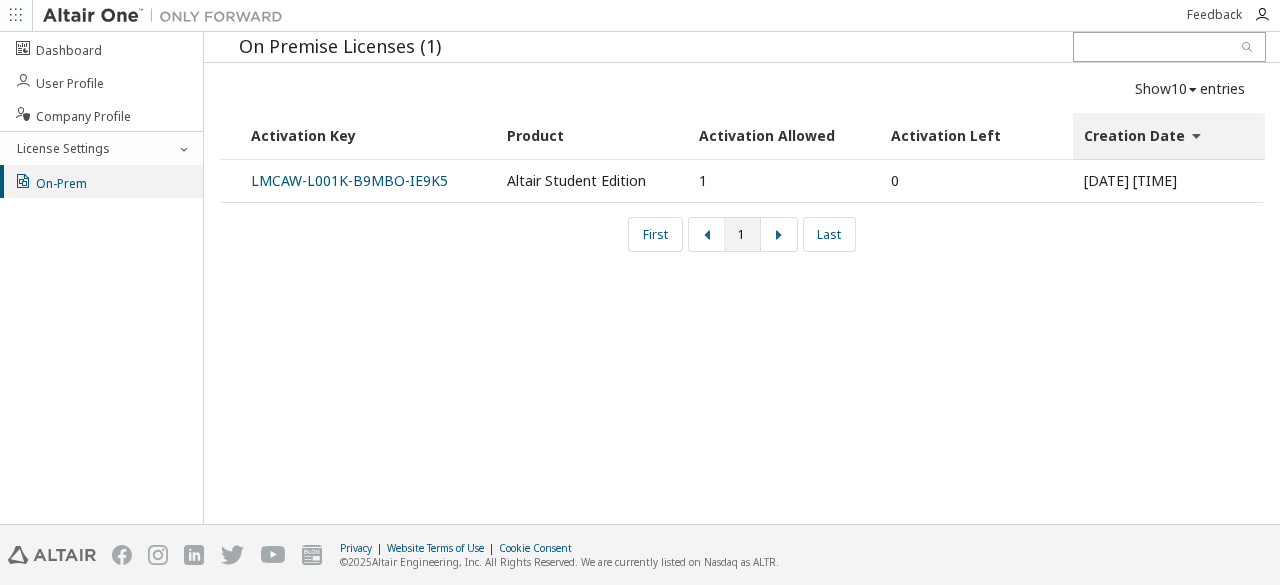 click on "LMCAW-L001K-B9MBO-IE9K5" at bounding box center [368, 181] 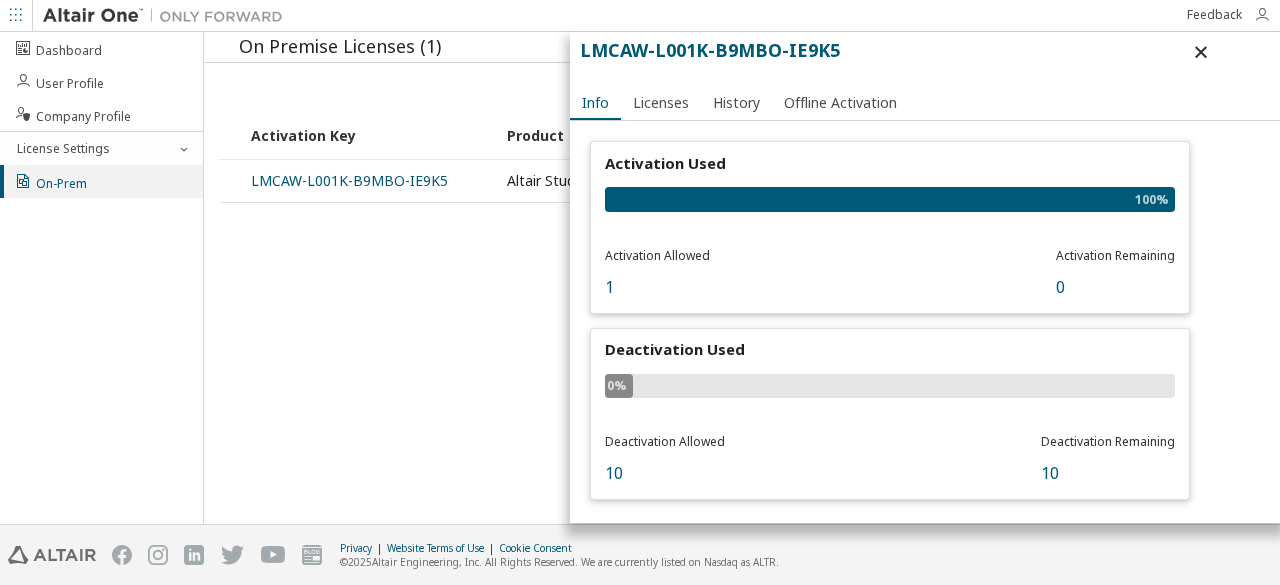 click at bounding box center (1262, 15) 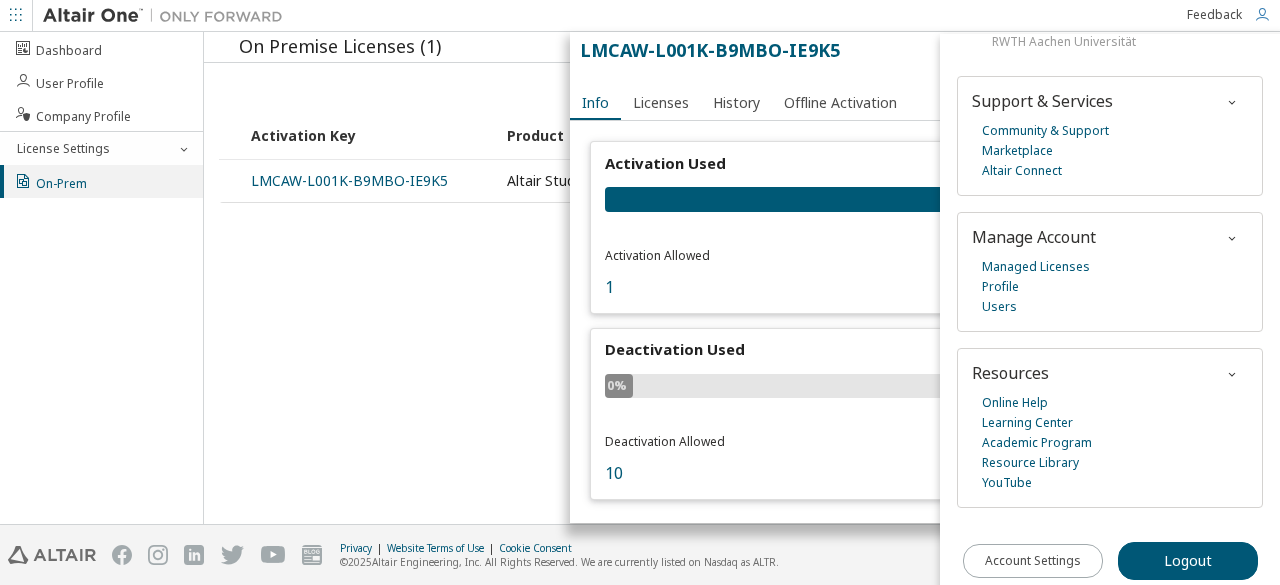 scroll, scrollTop: 0, scrollLeft: 0, axis: both 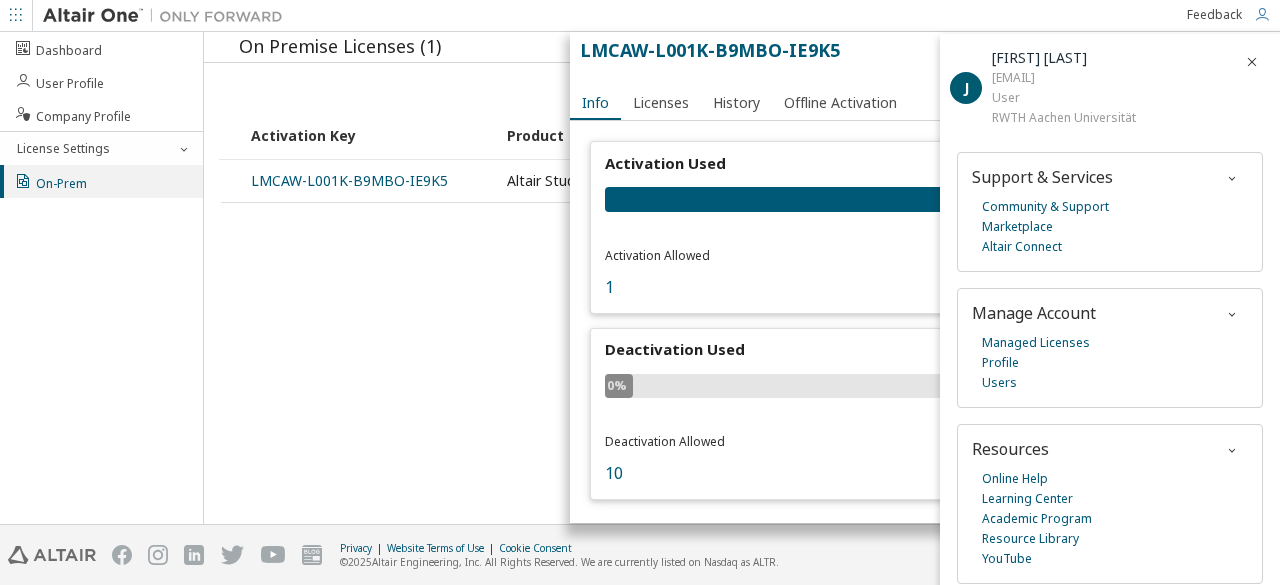 click at bounding box center (1232, 178) 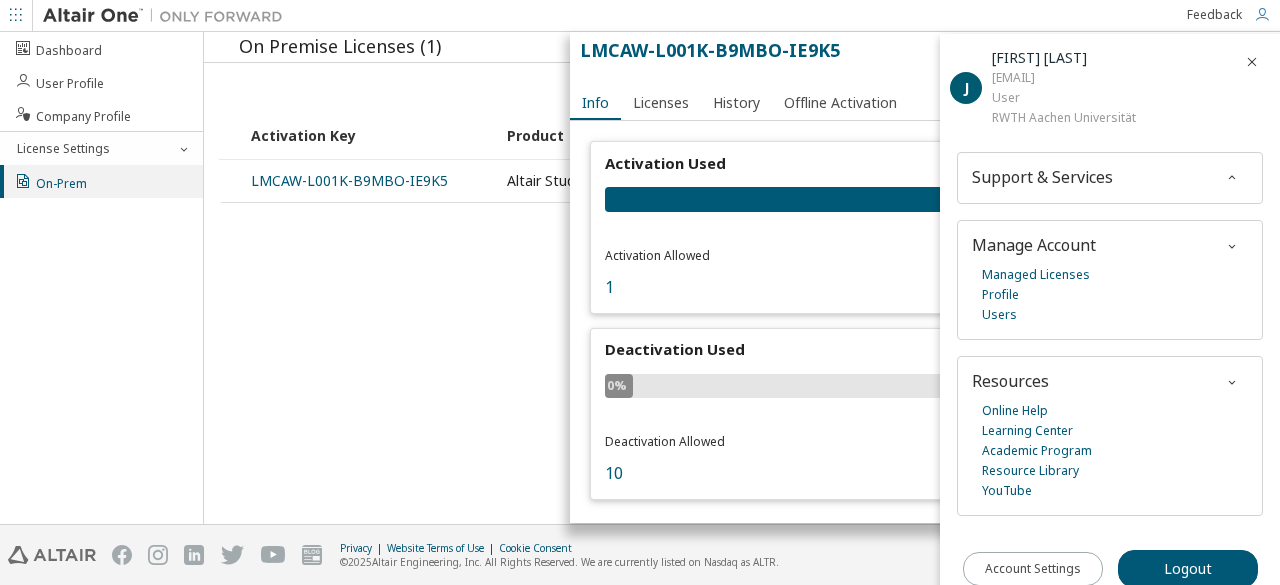 click at bounding box center (1232, 178) 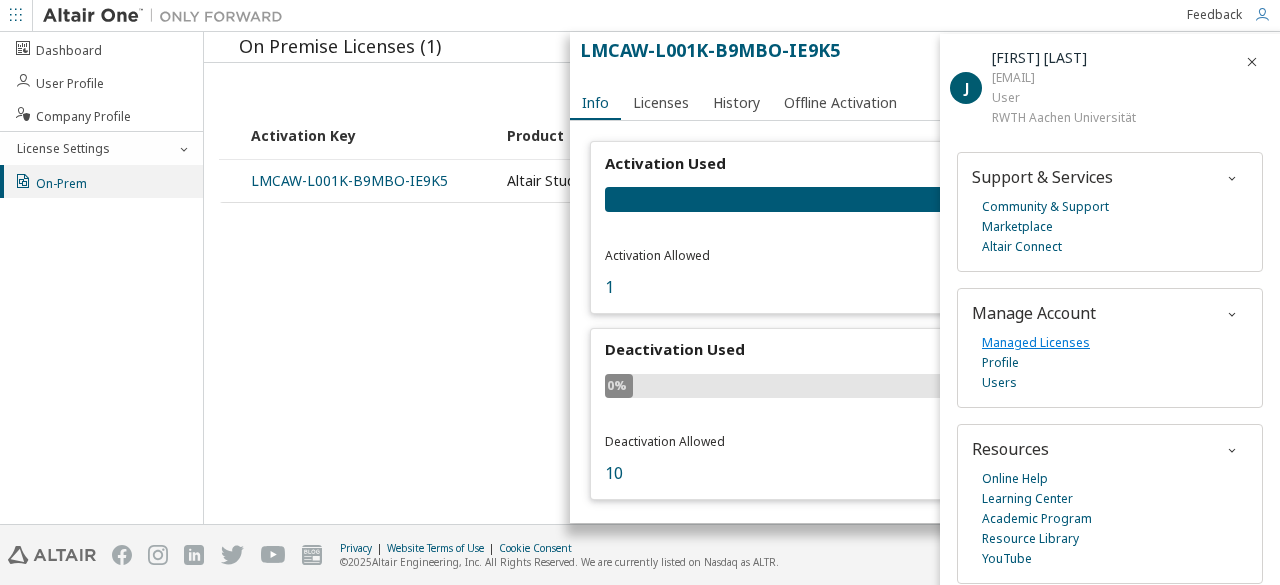 click on "Managed Licenses" at bounding box center (1036, 343) 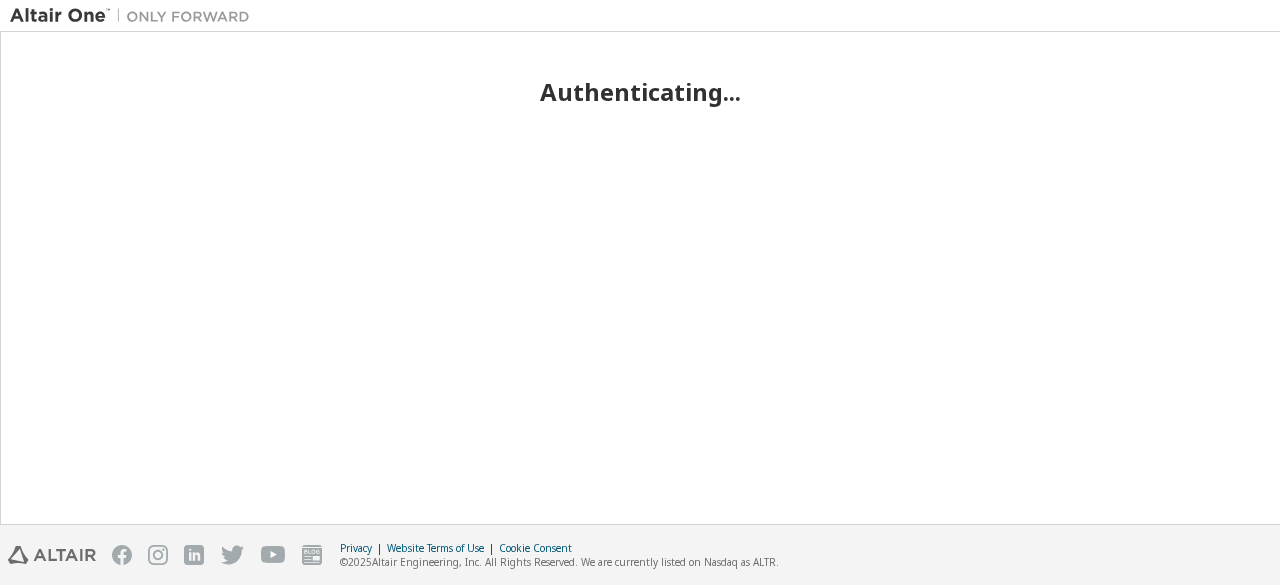 scroll, scrollTop: 0, scrollLeft: 0, axis: both 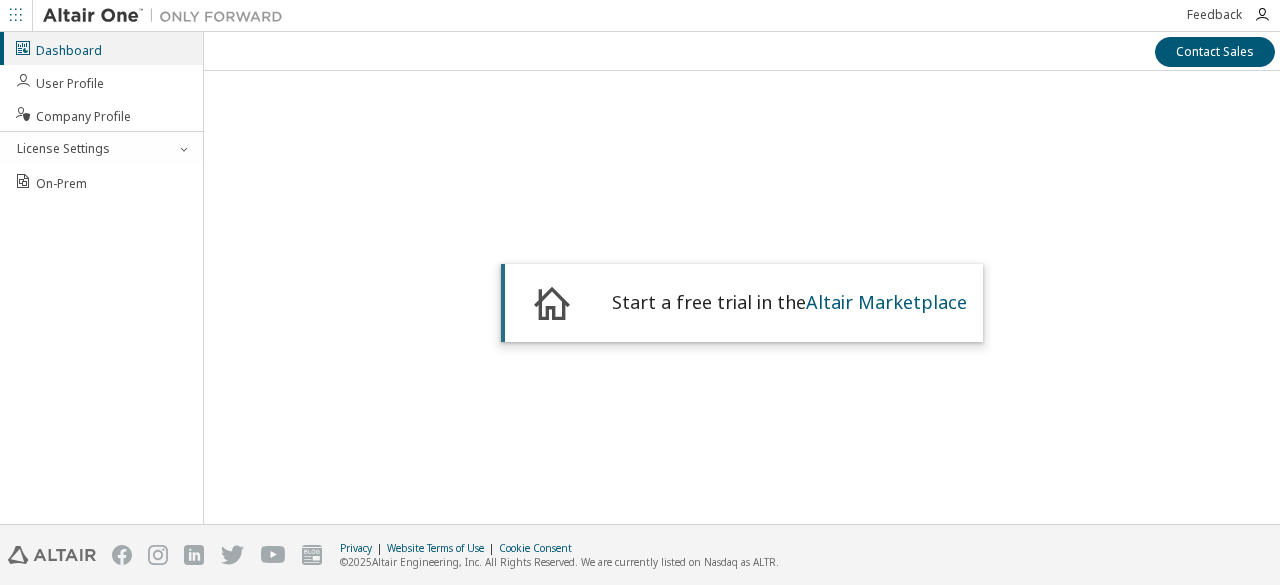 click at bounding box center (16, 15) 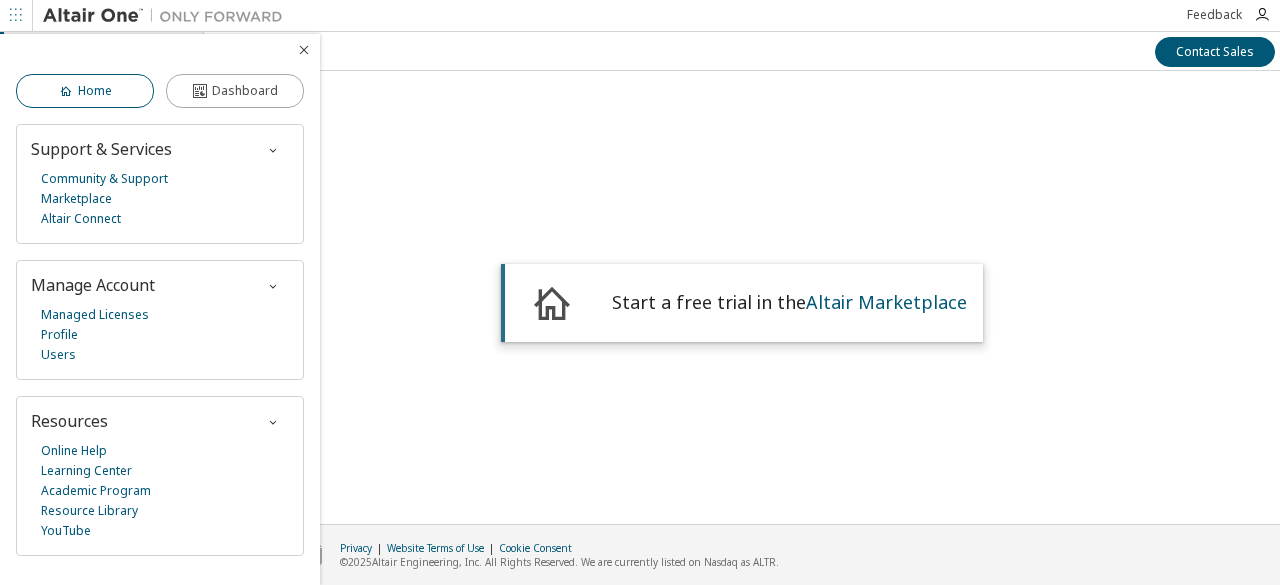 click on "Home" at bounding box center [85, 91] 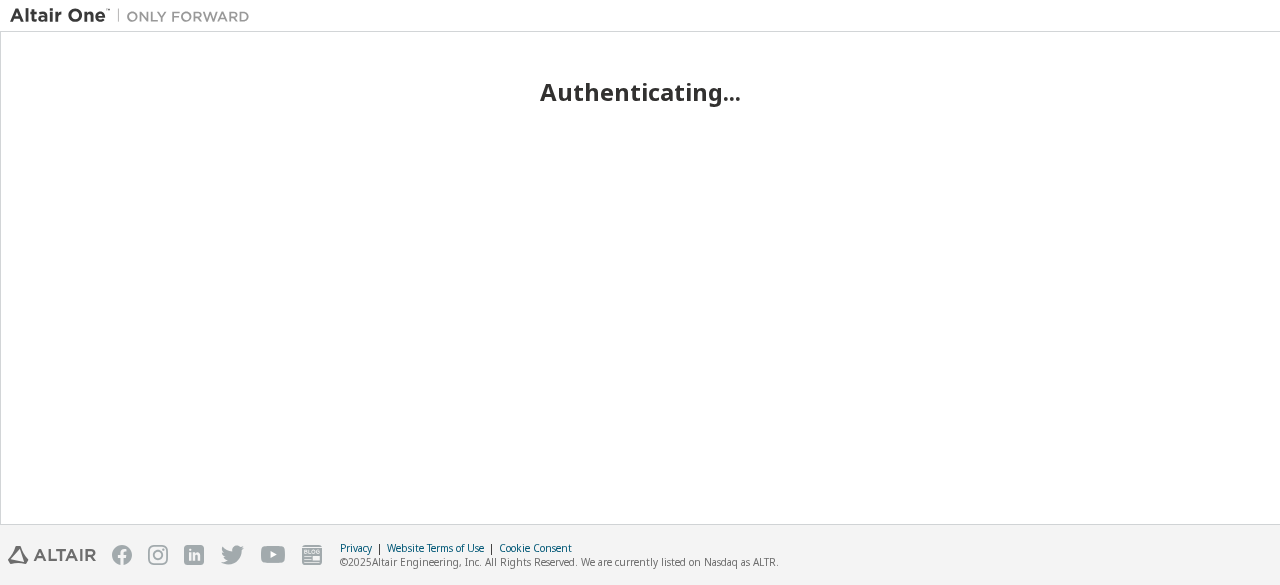 scroll, scrollTop: 0, scrollLeft: 0, axis: both 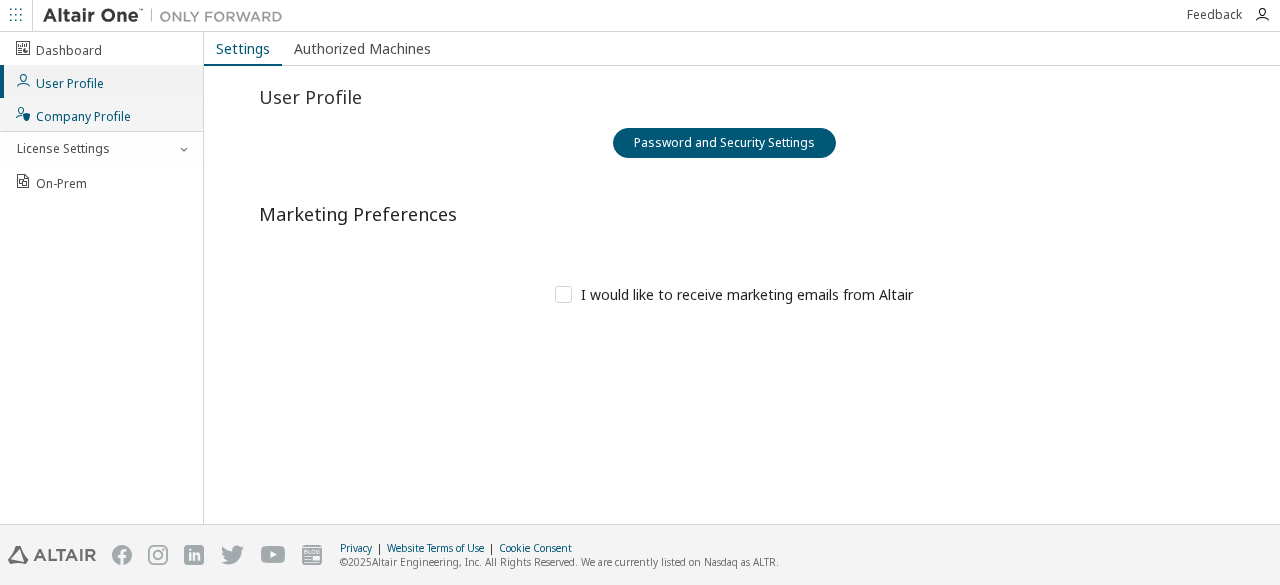click on "Company Profile" at bounding box center [101, 114] 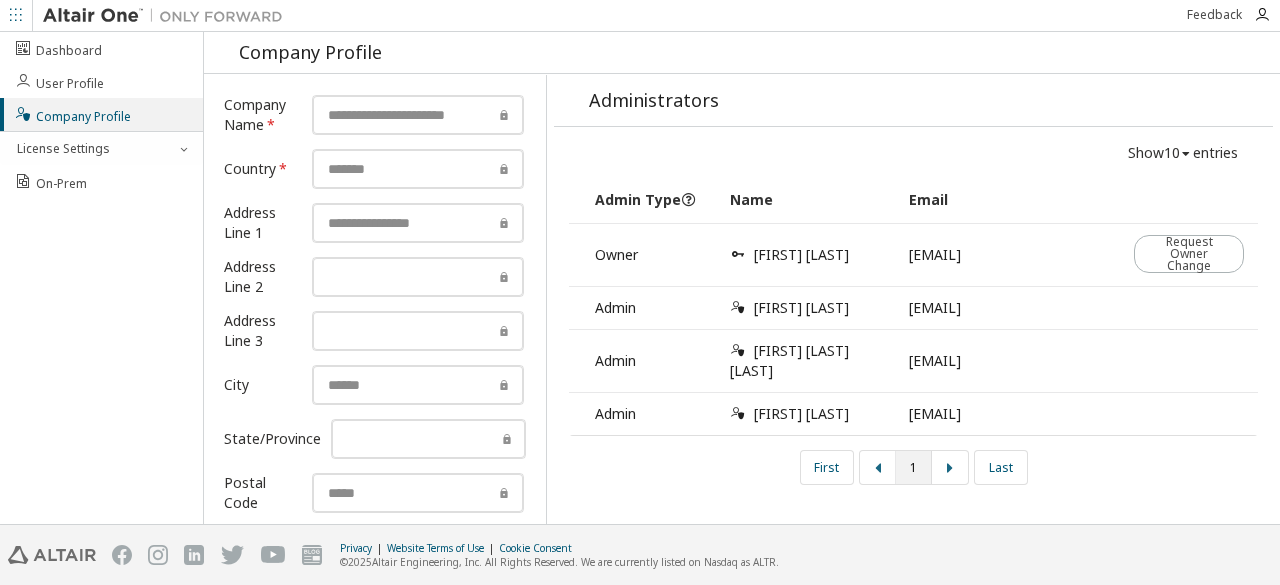 scroll, scrollTop: 18, scrollLeft: 0, axis: vertical 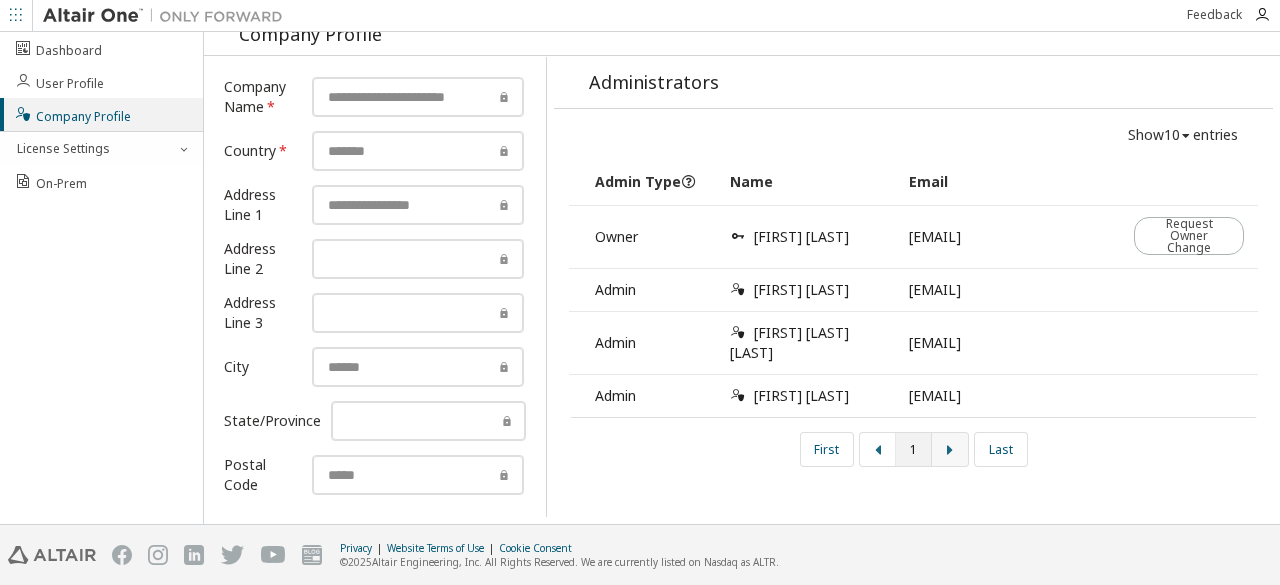 click at bounding box center [950, 450] 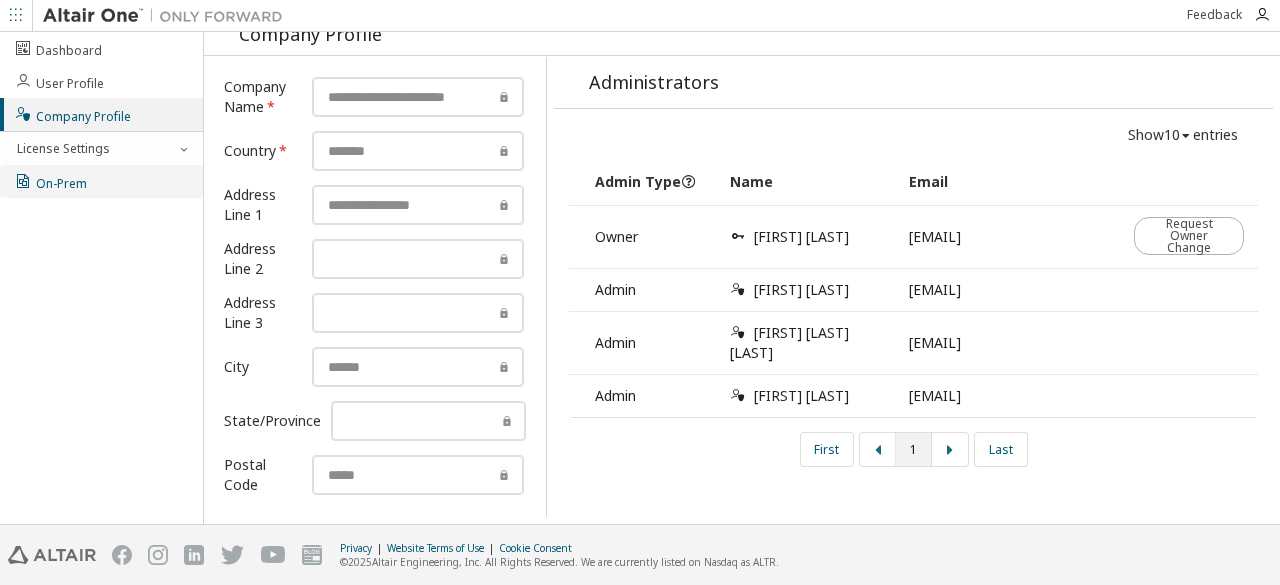 click on "On-Prem" at bounding box center [101, 181] 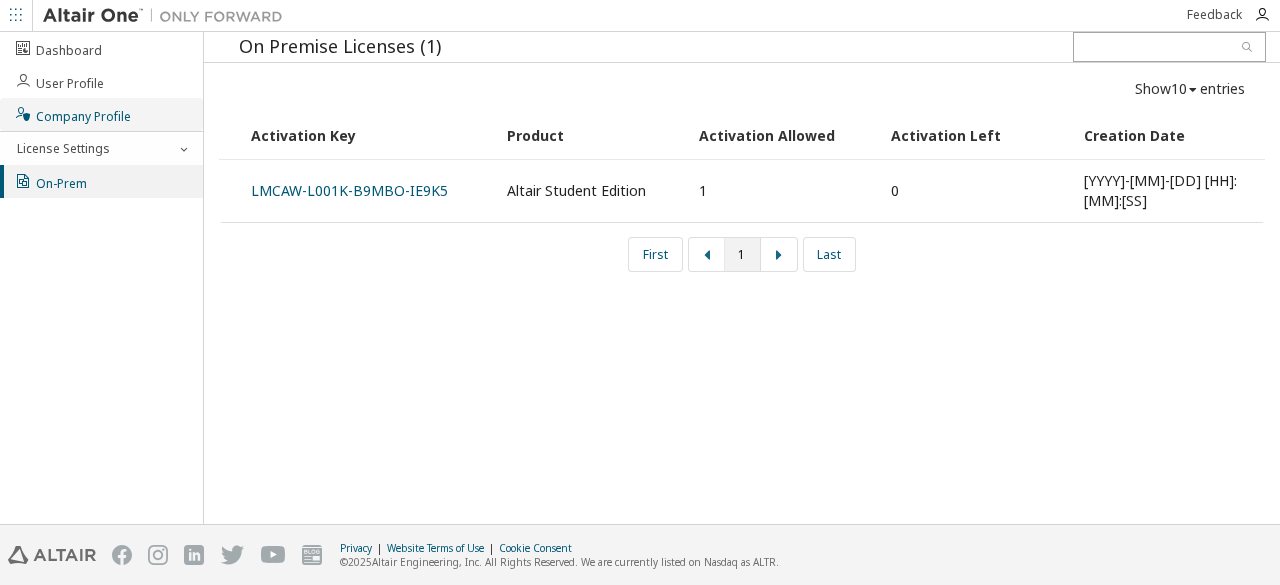 click on "Company Profile" at bounding box center [72, 114] 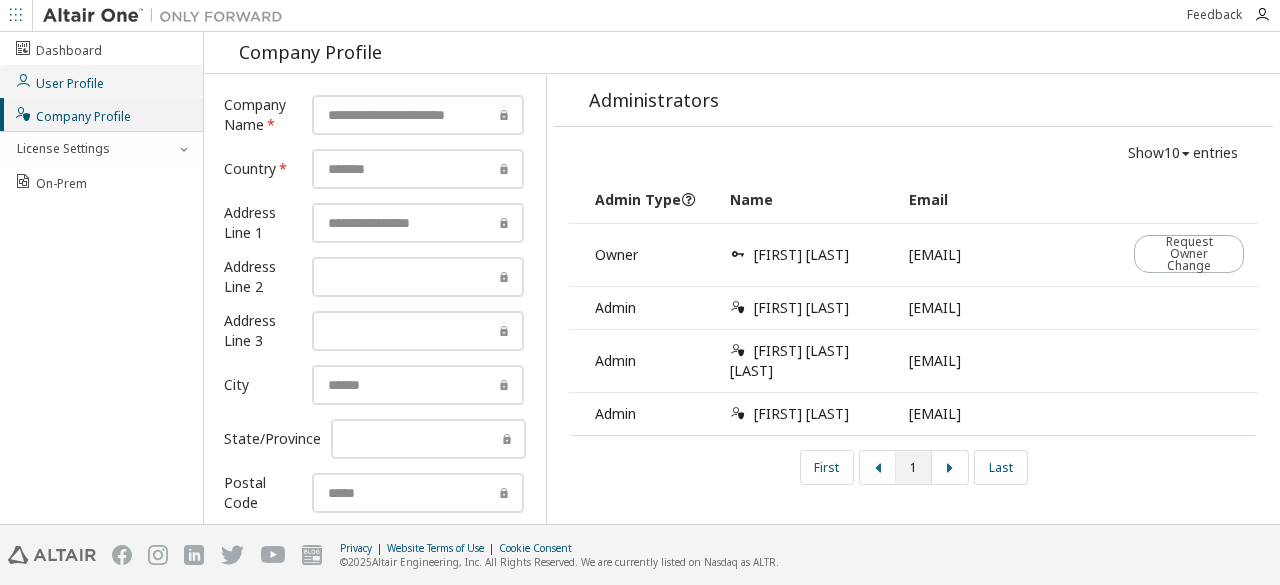 click on "User Profile" at bounding box center [101, 81] 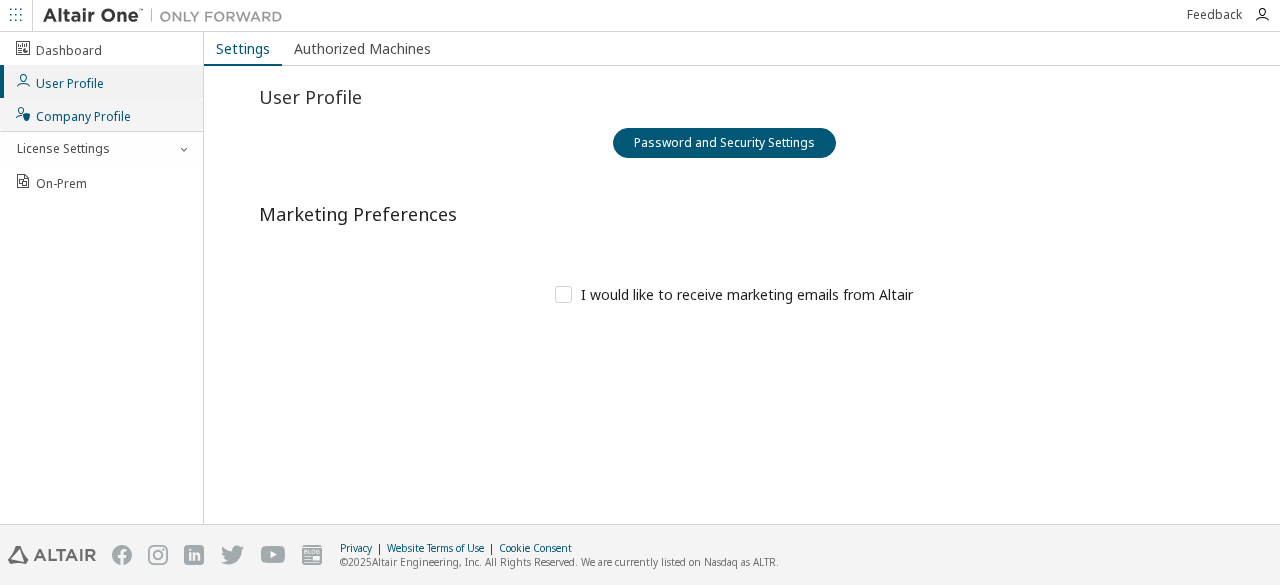 click on "Company Profile" at bounding box center (101, 114) 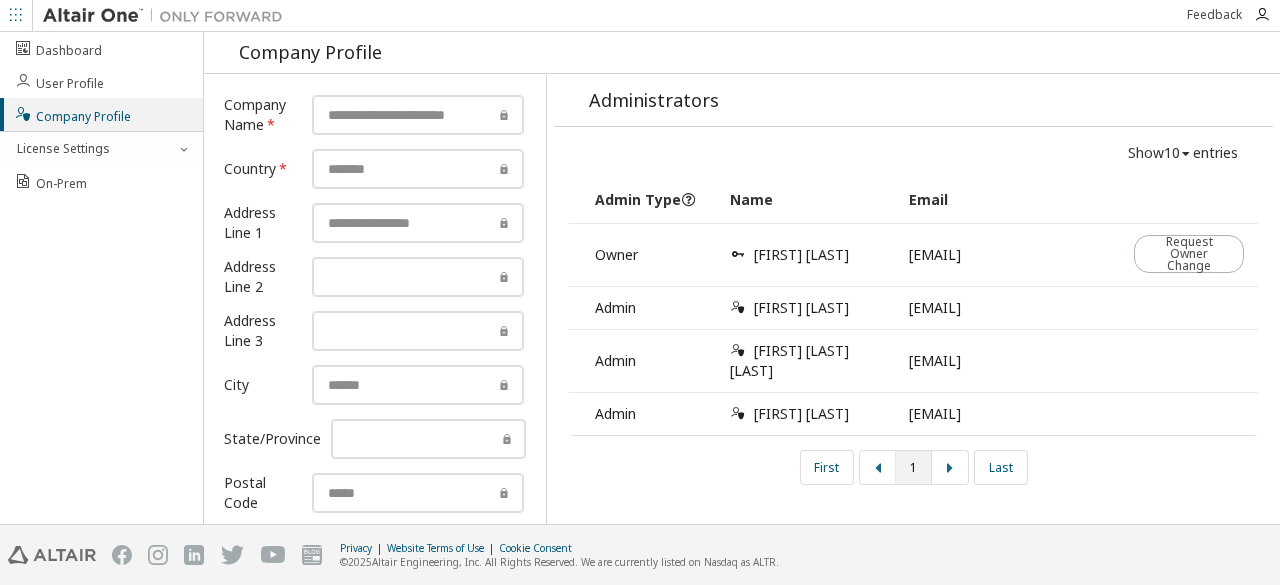 scroll, scrollTop: 18, scrollLeft: 0, axis: vertical 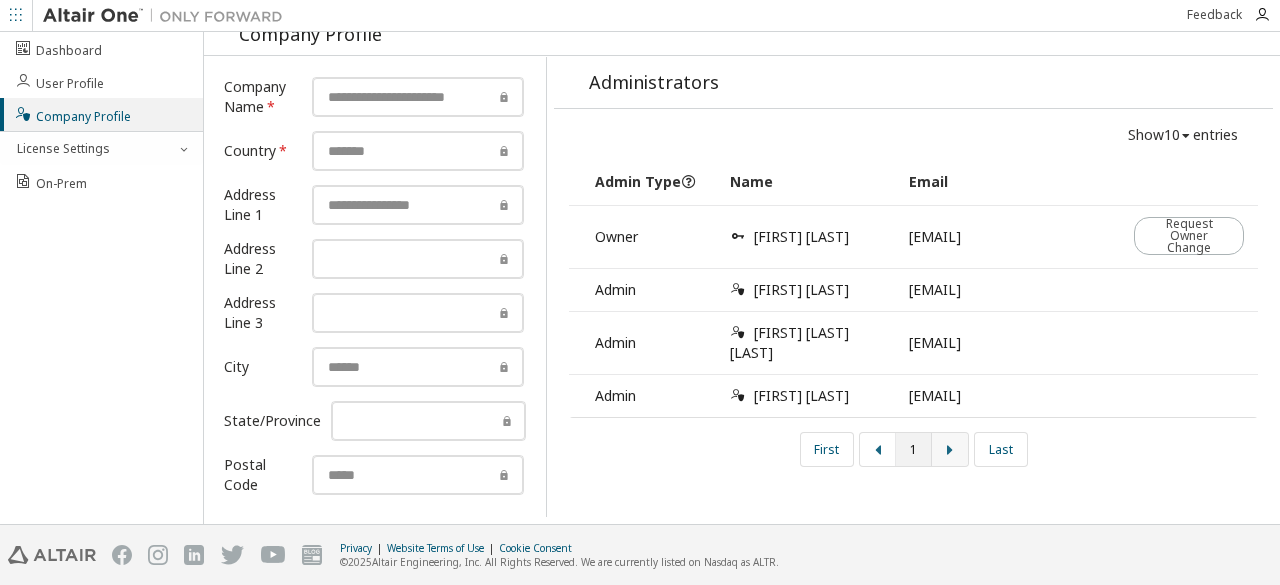 click at bounding box center (950, 450) 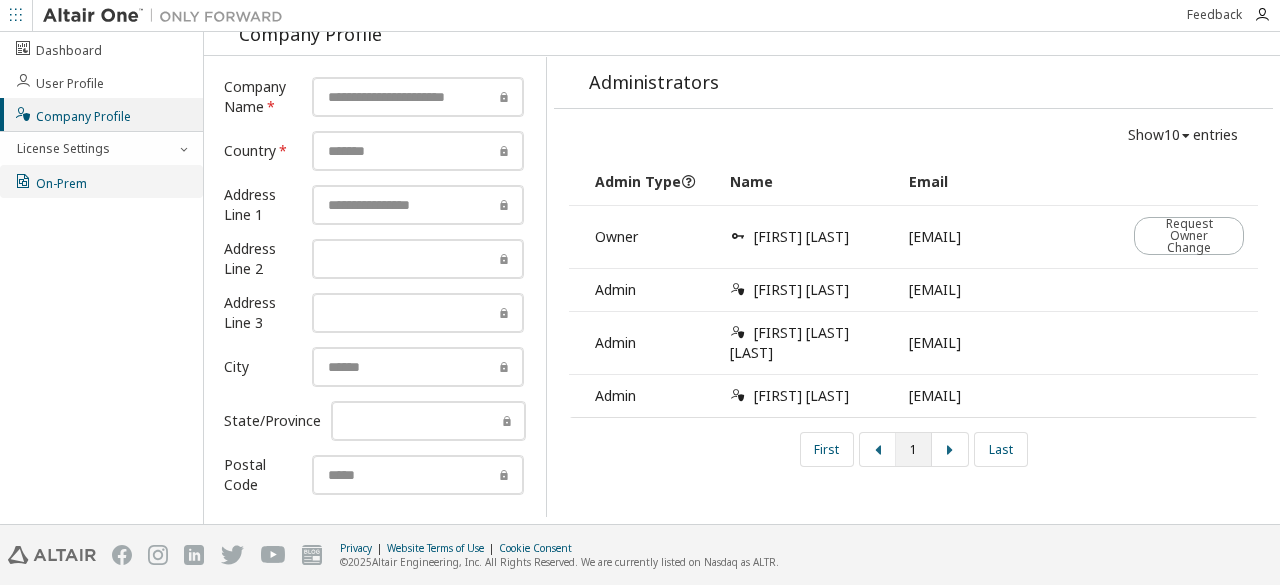 click on "On-Prem" at bounding box center (101, 181) 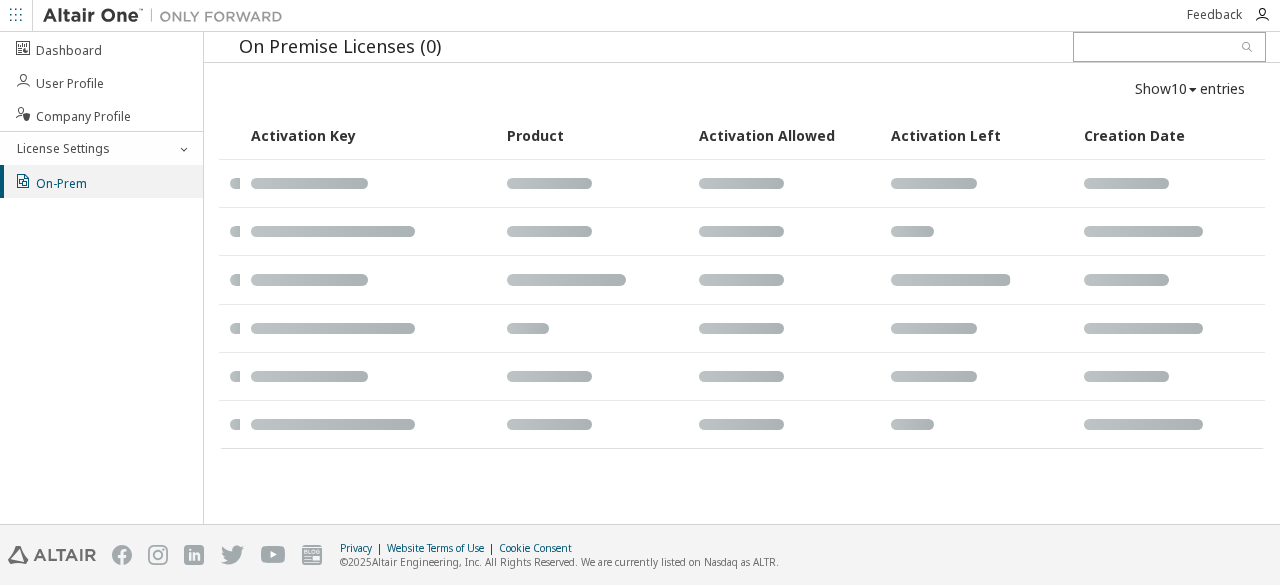 scroll, scrollTop: 0, scrollLeft: 0, axis: both 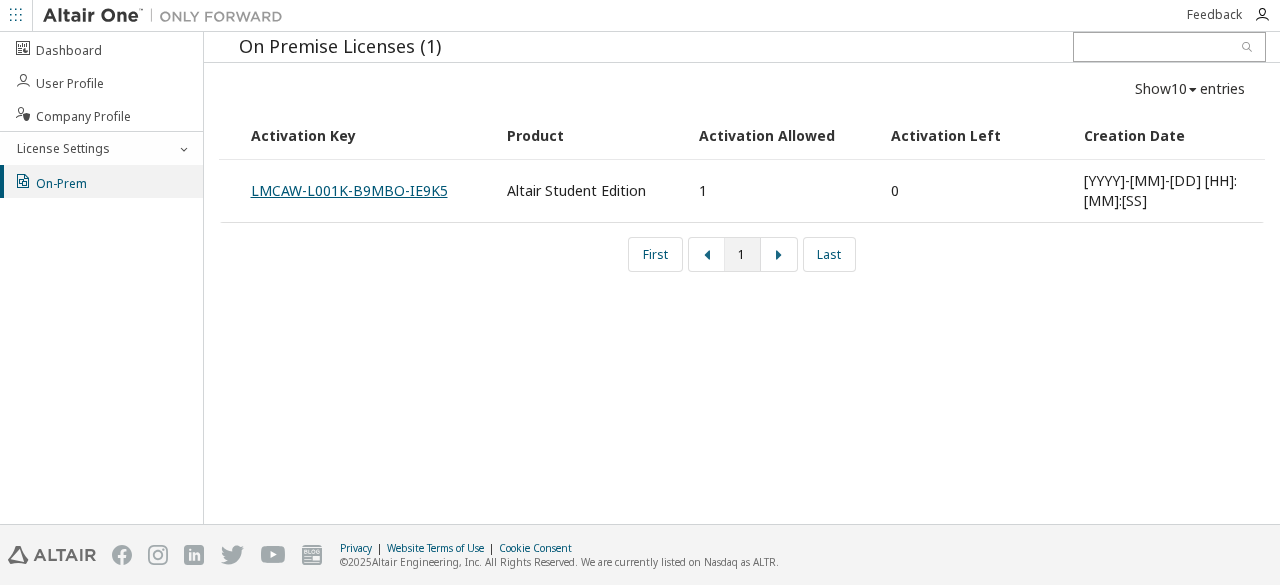 click on "LMCAW-L001K-B9MBO-IE9K5" at bounding box center (349, 190) 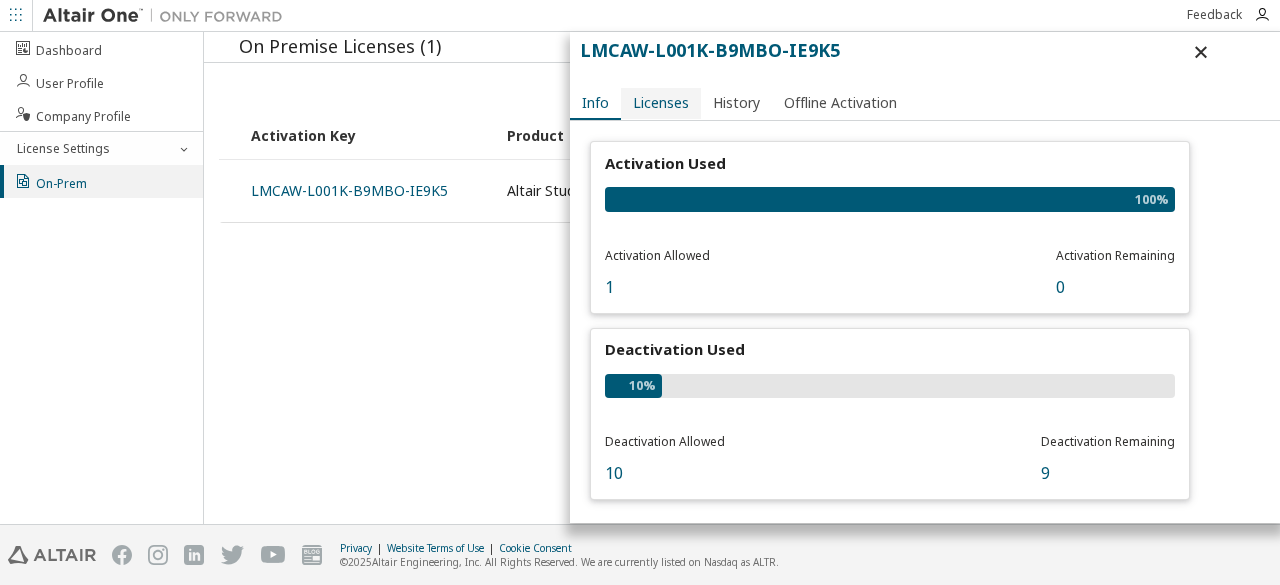 click on "Licenses" at bounding box center [661, 103] 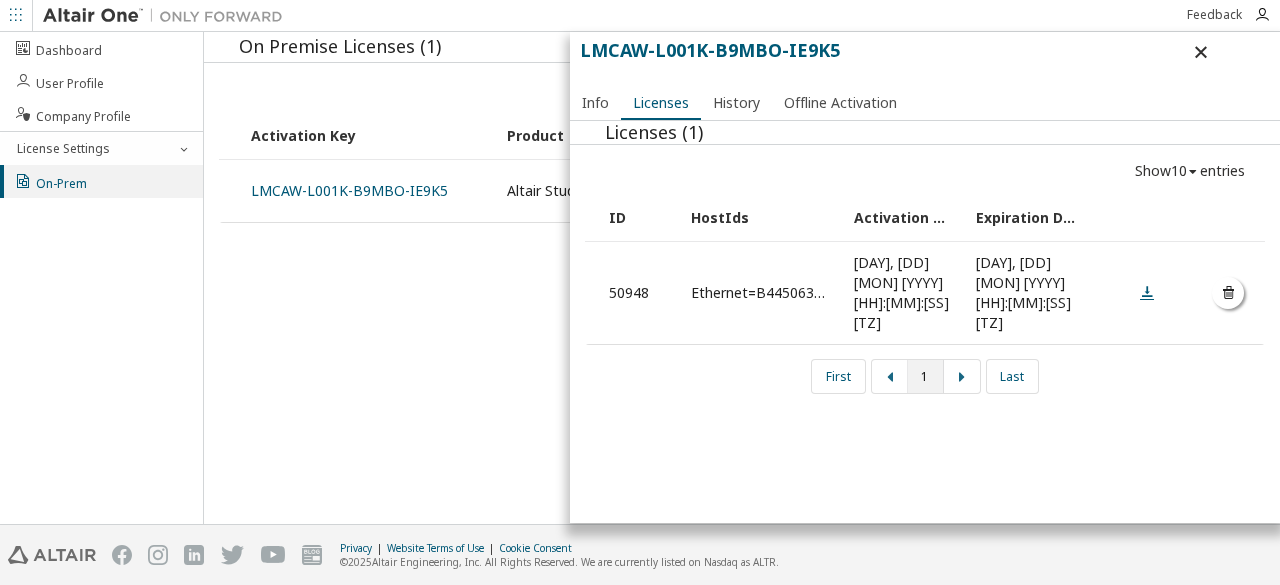 click at bounding box center [1147, 292] 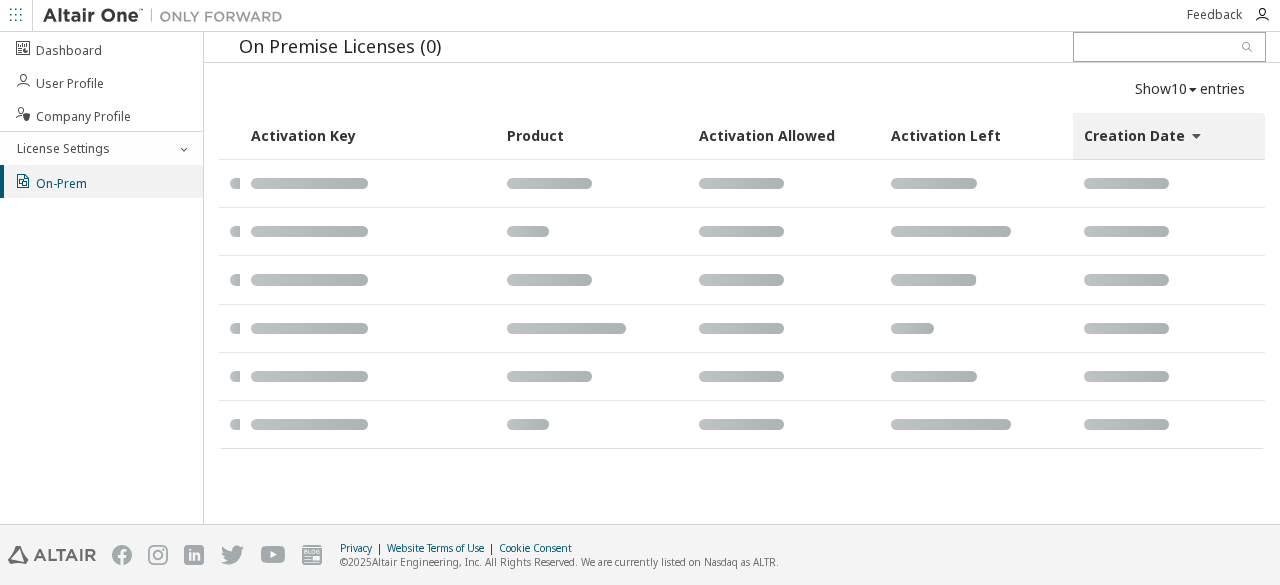 scroll, scrollTop: 0, scrollLeft: 0, axis: both 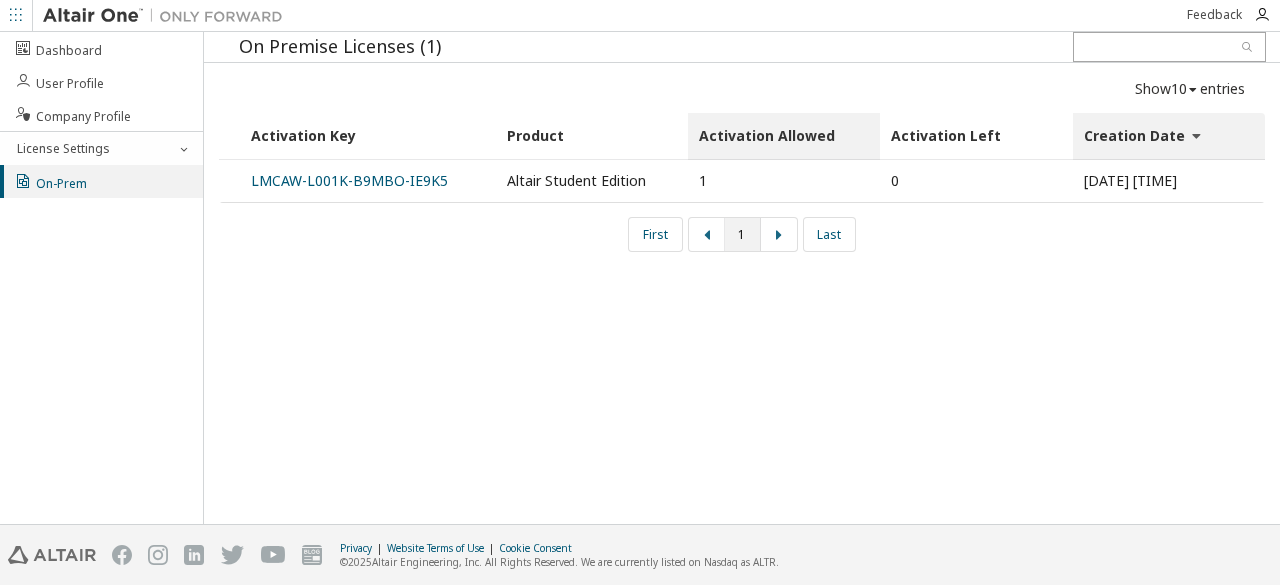 click on "Activation Allowed" at bounding box center (784, 136) 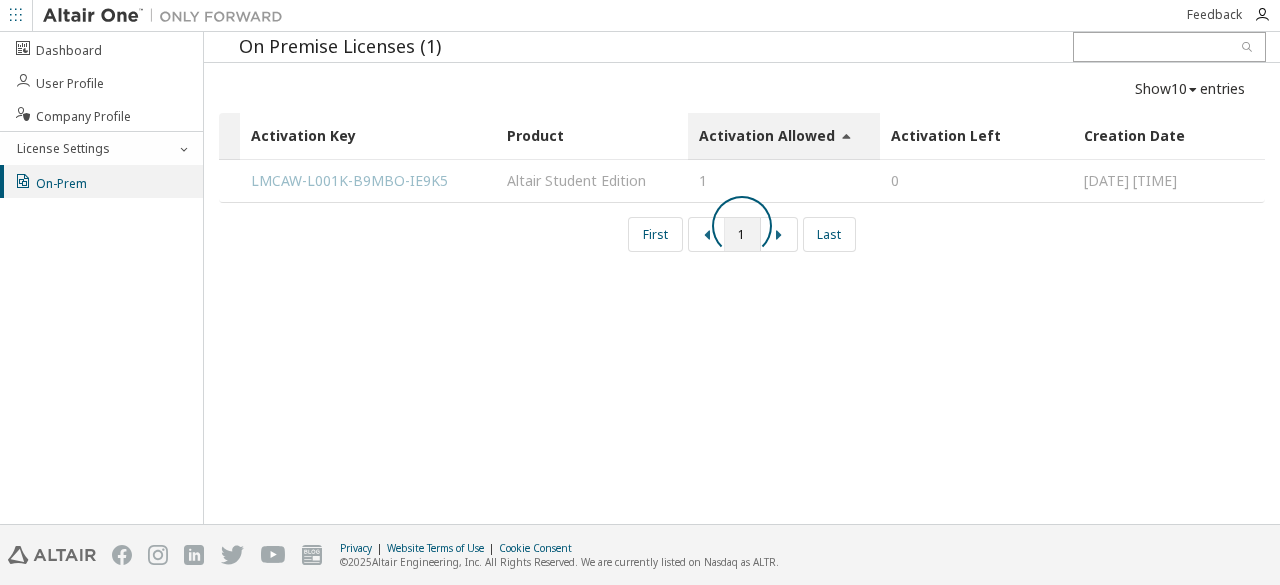 click at bounding box center (742, 226) 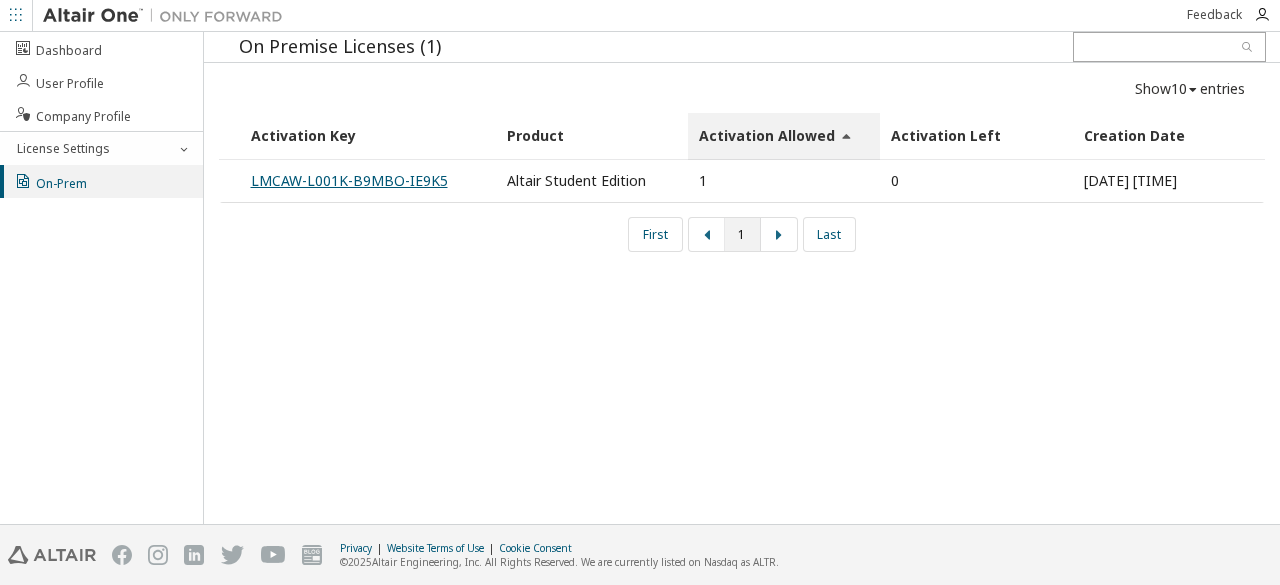 click on "LMCAW-L001K-B9MBO-IE9K5" at bounding box center [349, 180] 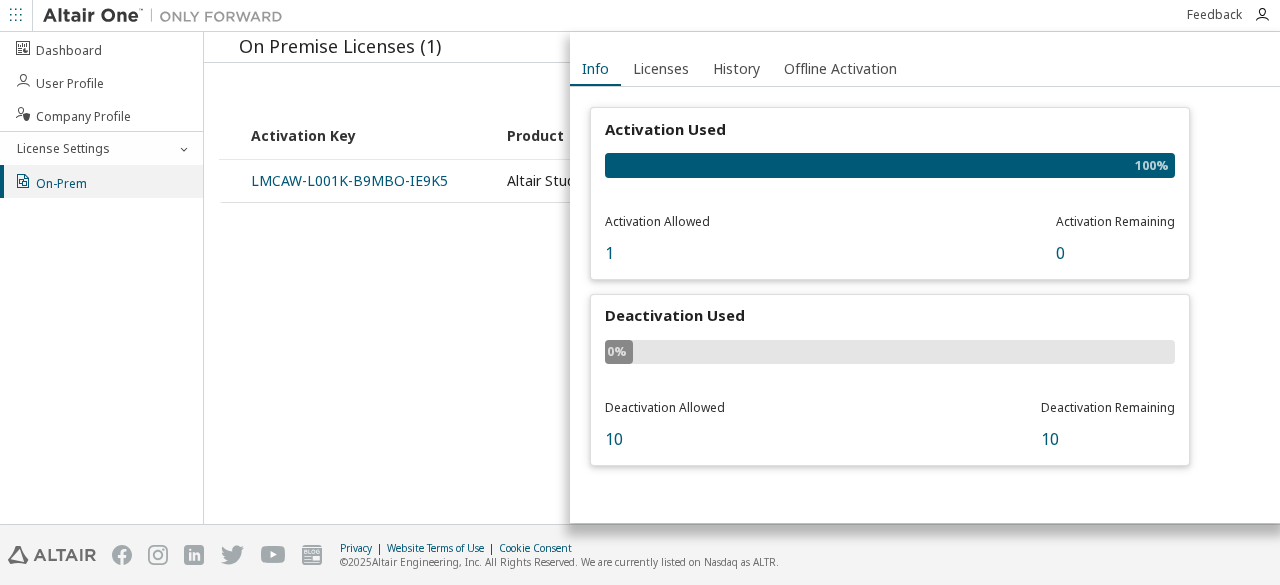 scroll, scrollTop: 0, scrollLeft: 0, axis: both 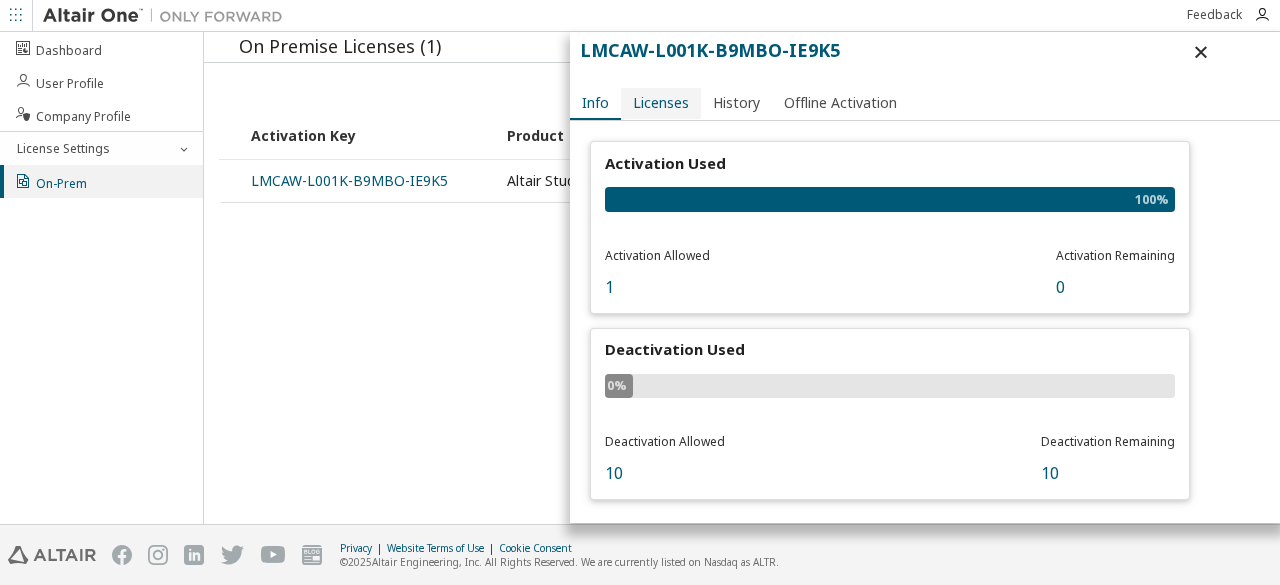 click on "Licenses" at bounding box center (661, 103) 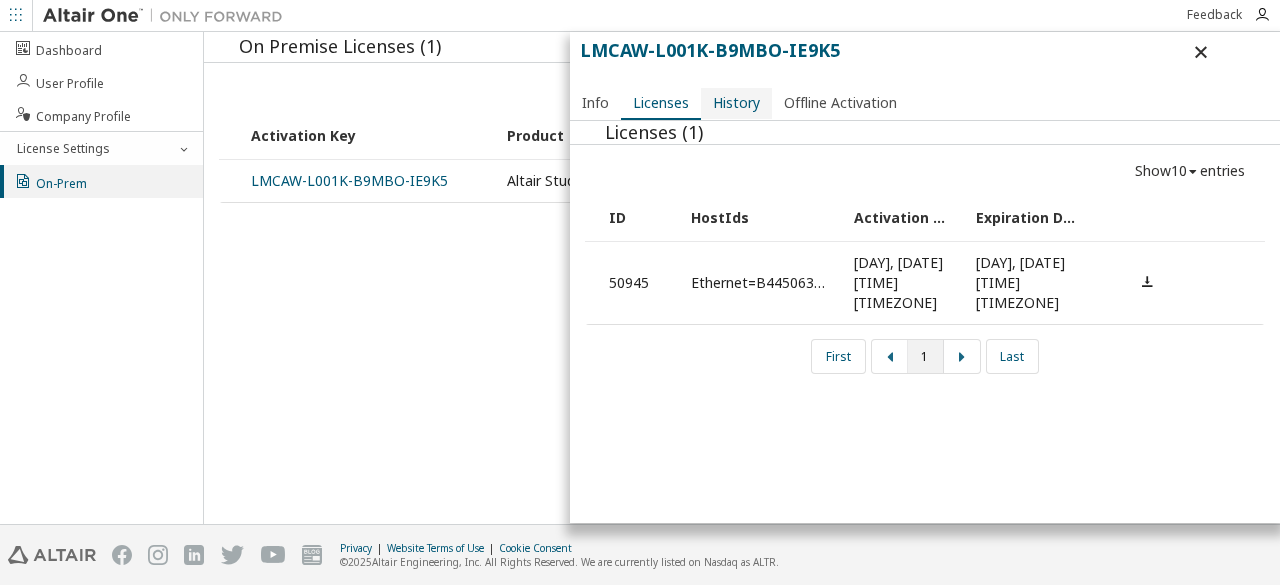 click on "History" at bounding box center [736, 103] 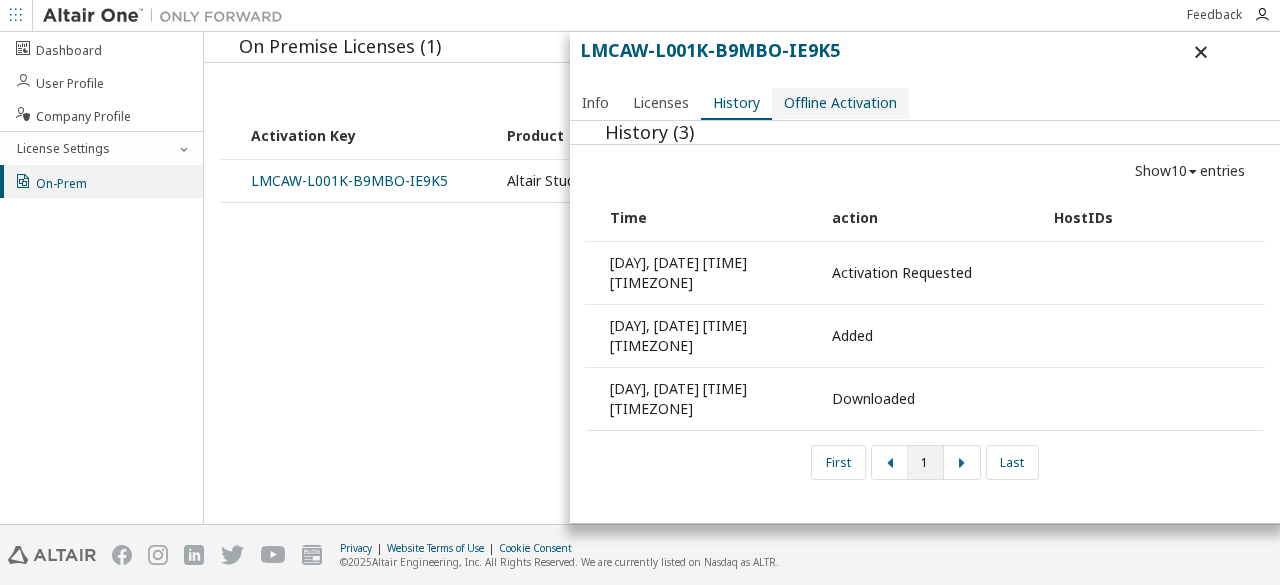 click on "Offline Activation" at bounding box center [840, 103] 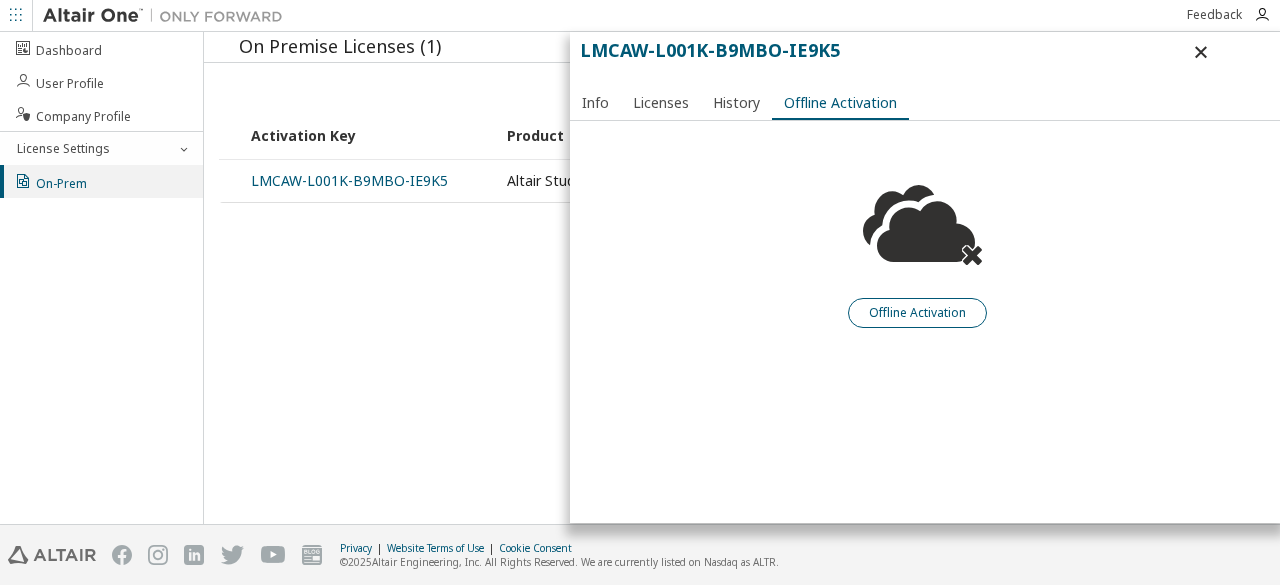 click on "Offline Activation" at bounding box center (917, 313) 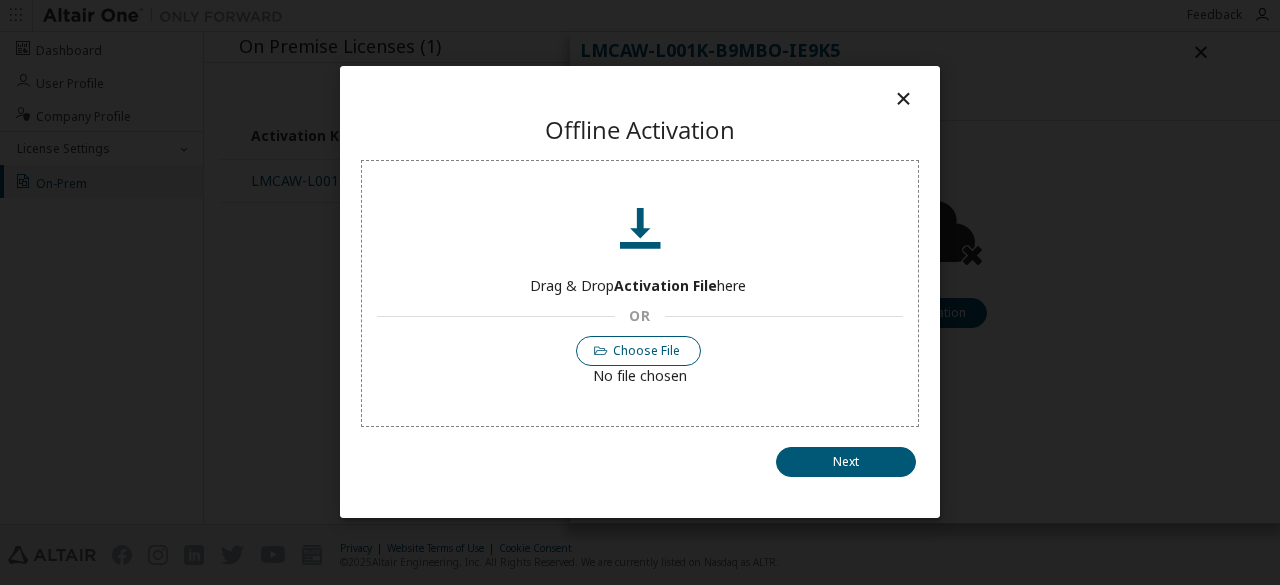 click on "Choose File" at bounding box center [639, 352] 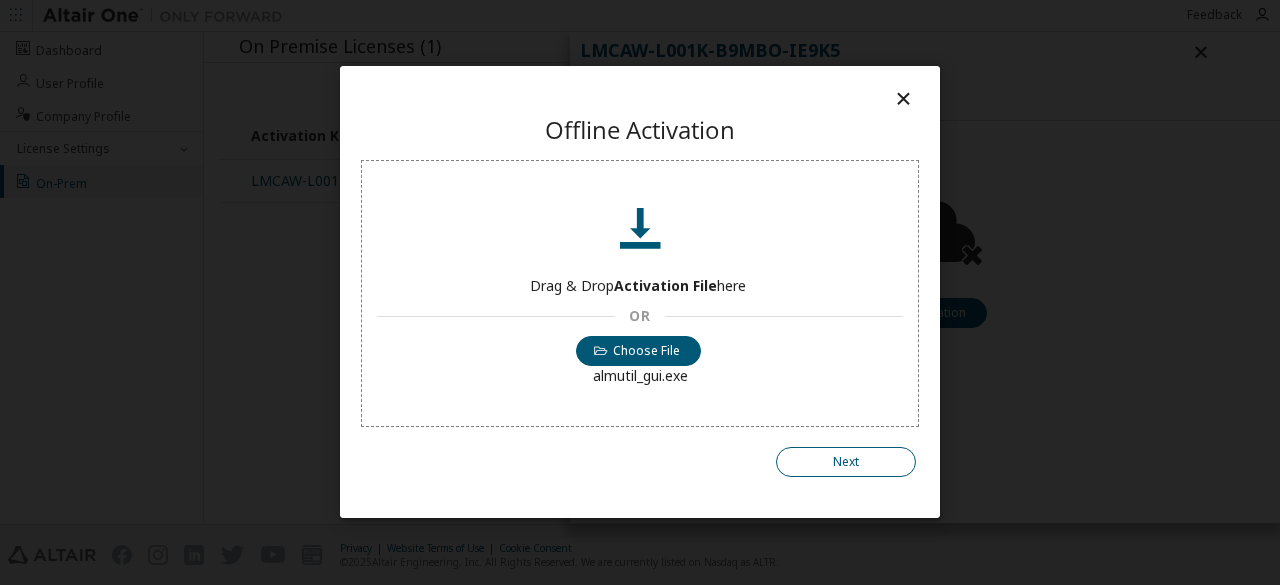 click on "Next" at bounding box center (846, 463) 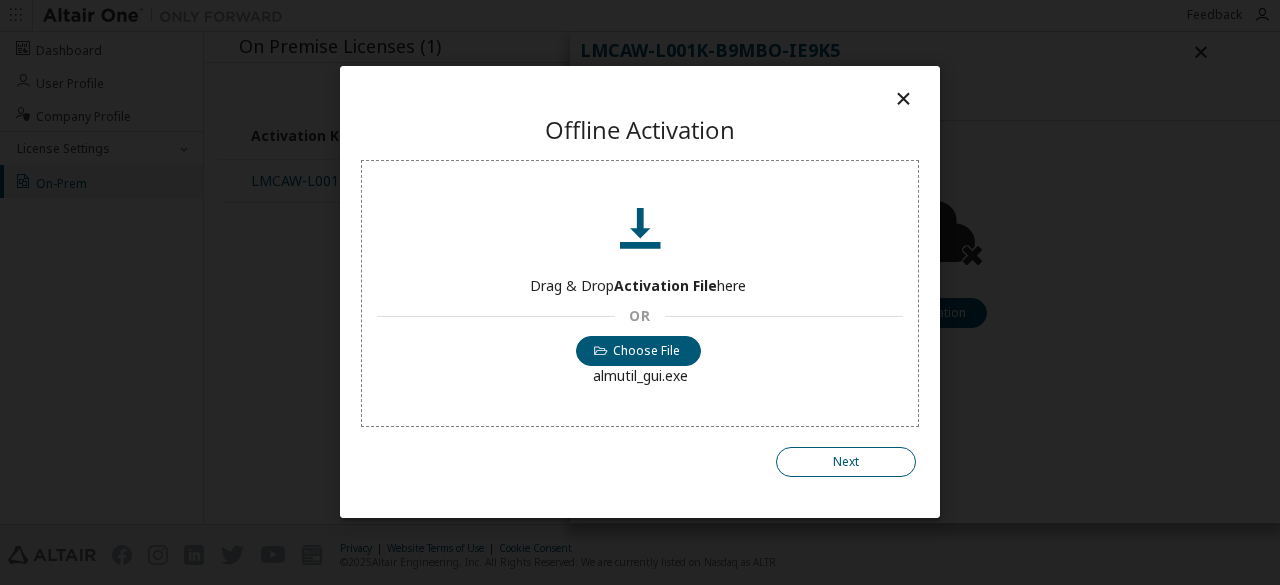 click on "Next" at bounding box center [846, 463] 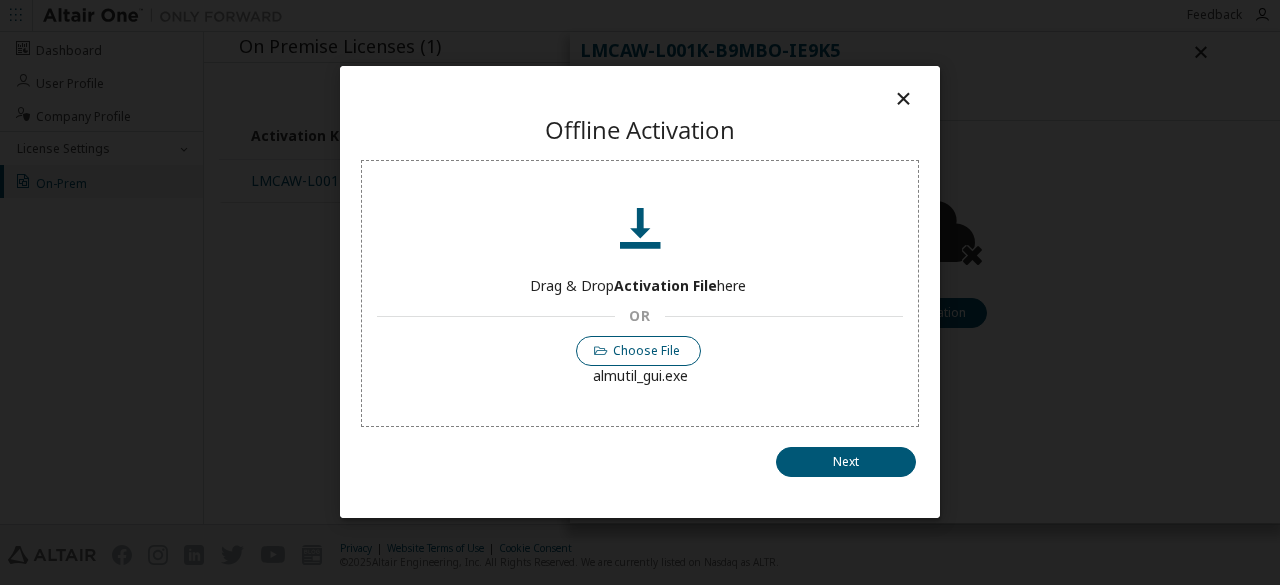 click on "Choose File" at bounding box center [639, 352] 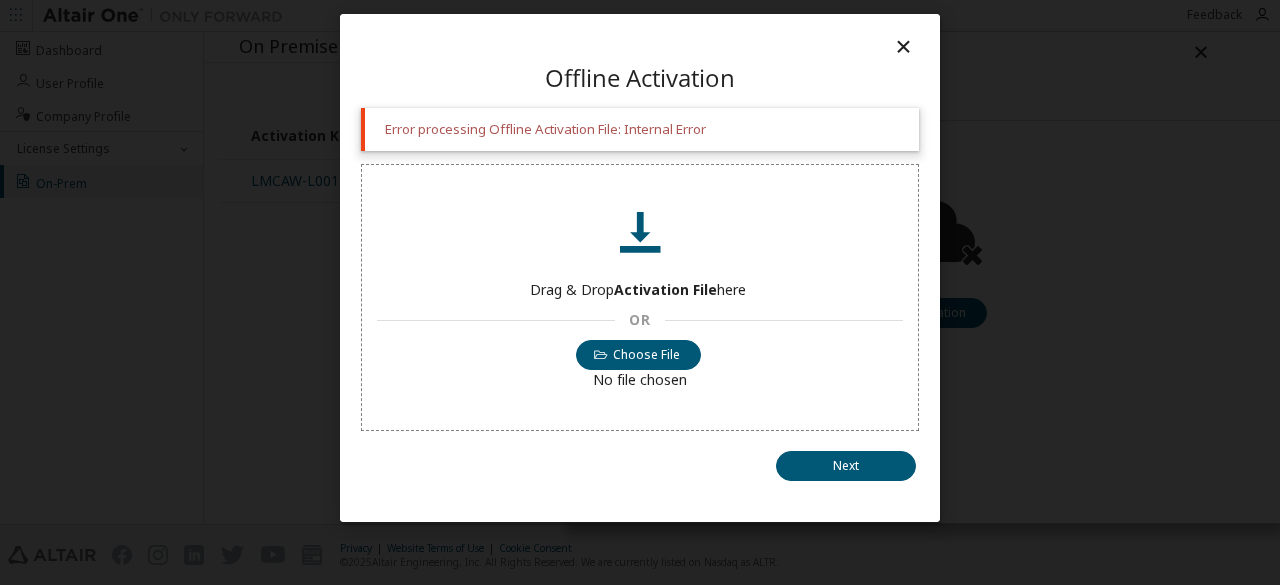 click at bounding box center (903, 46) 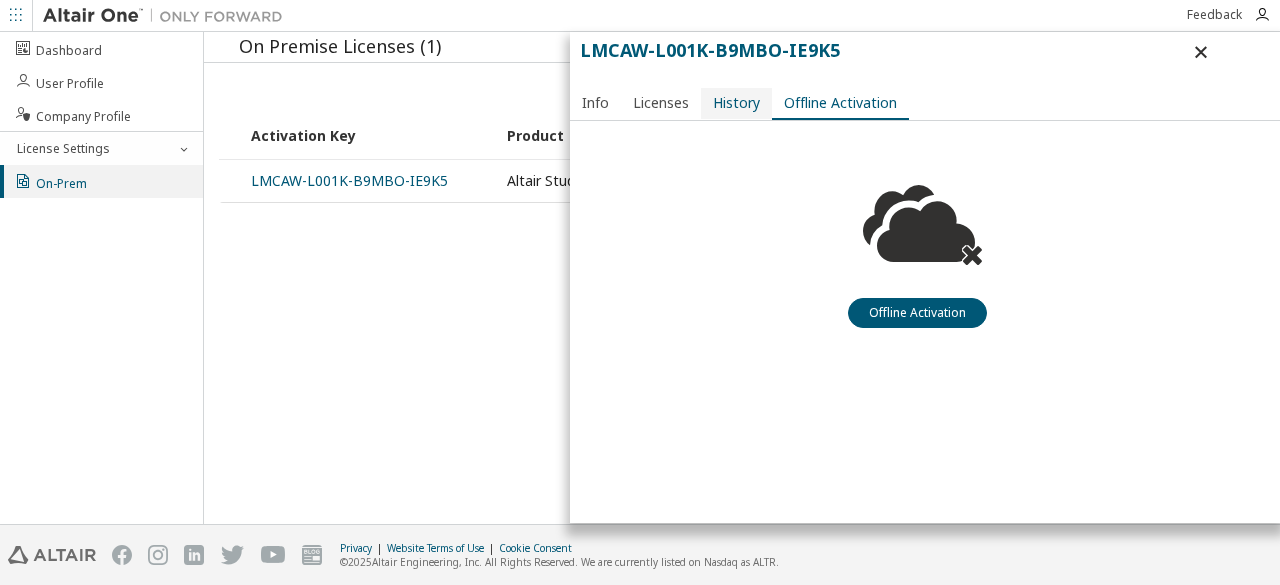 click on "History" at bounding box center (736, 103) 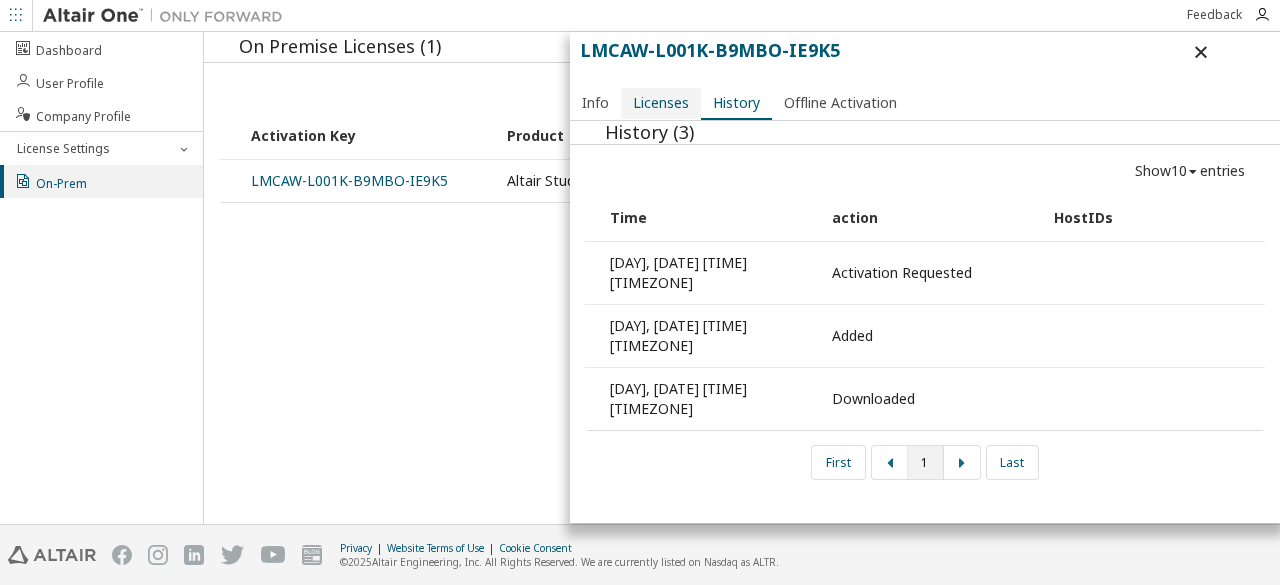 click on "Licenses" at bounding box center (661, 103) 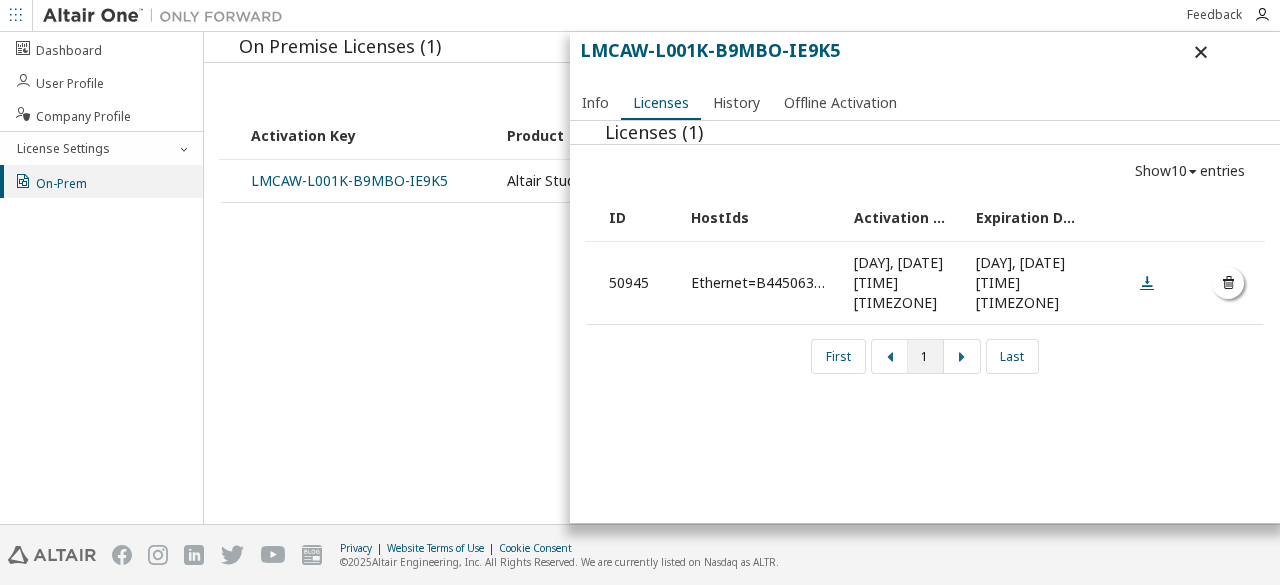 click at bounding box center (1147, 282) 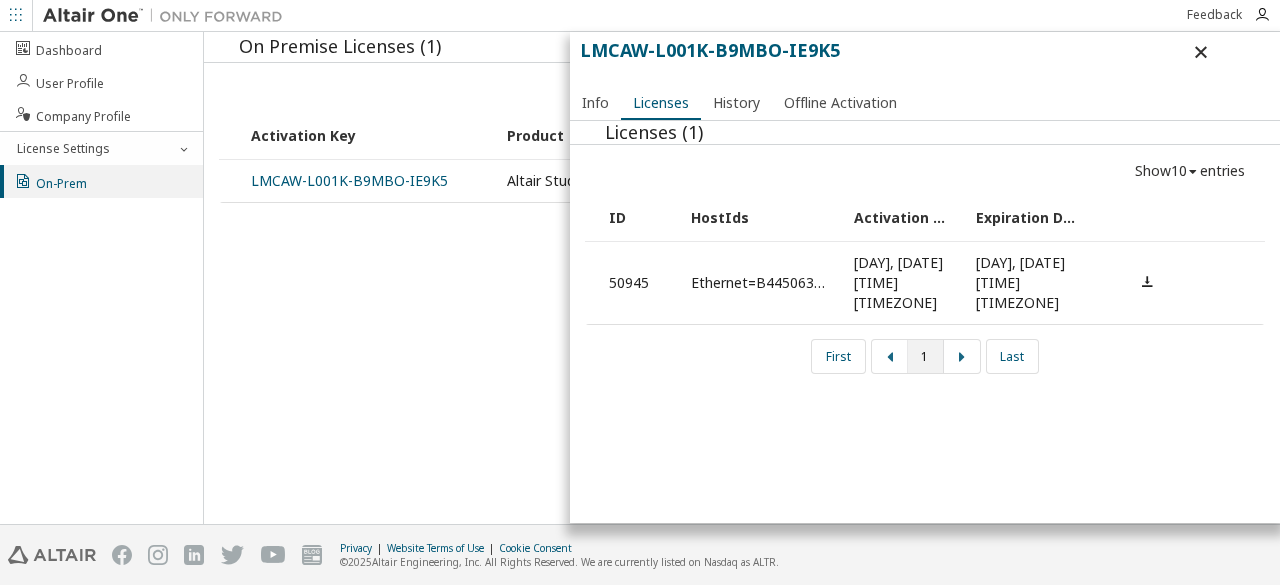 click at bounding box center [1202, 59] 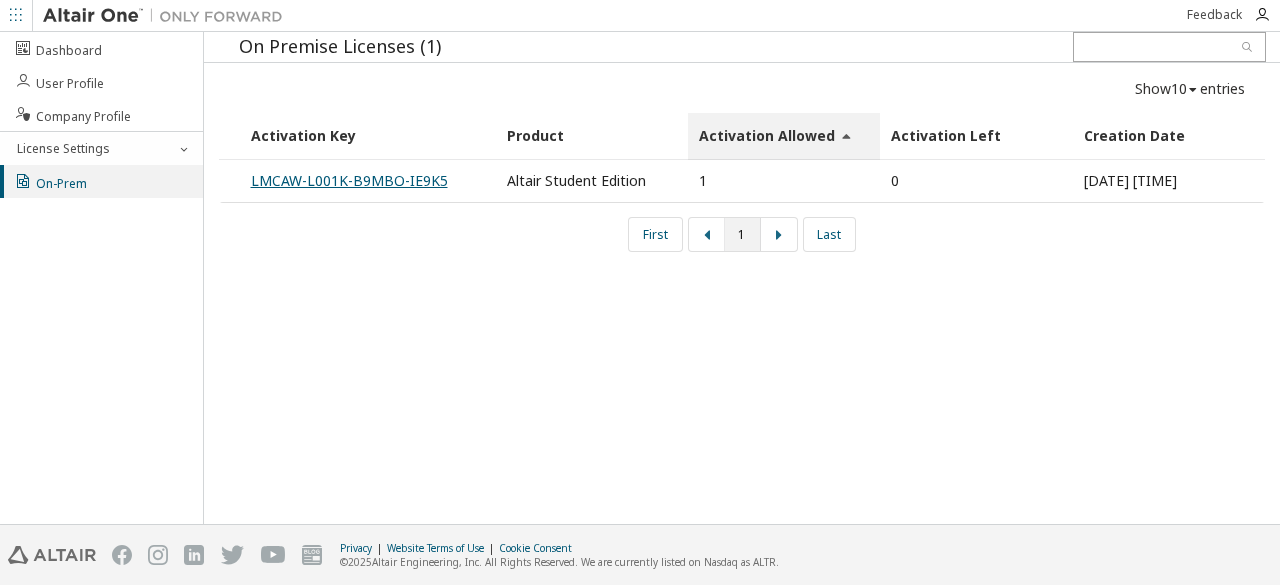 click on "LMCAW-L001K-B9MBO-IE9K5" at bounding box center (349, 180) 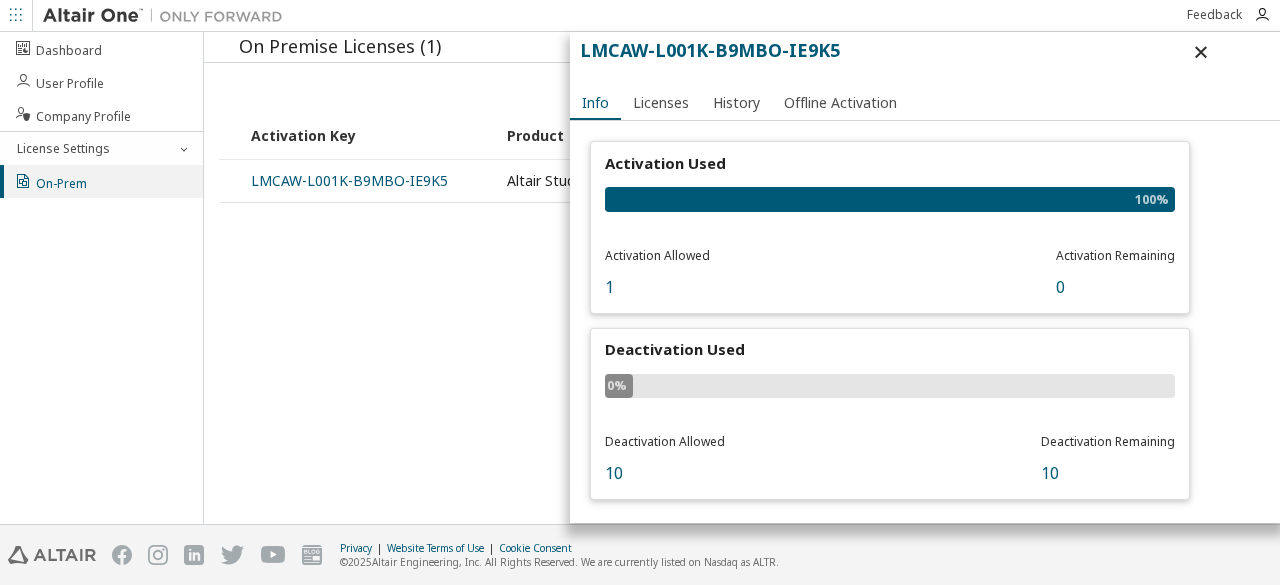click at bounding box center (1201, 52) 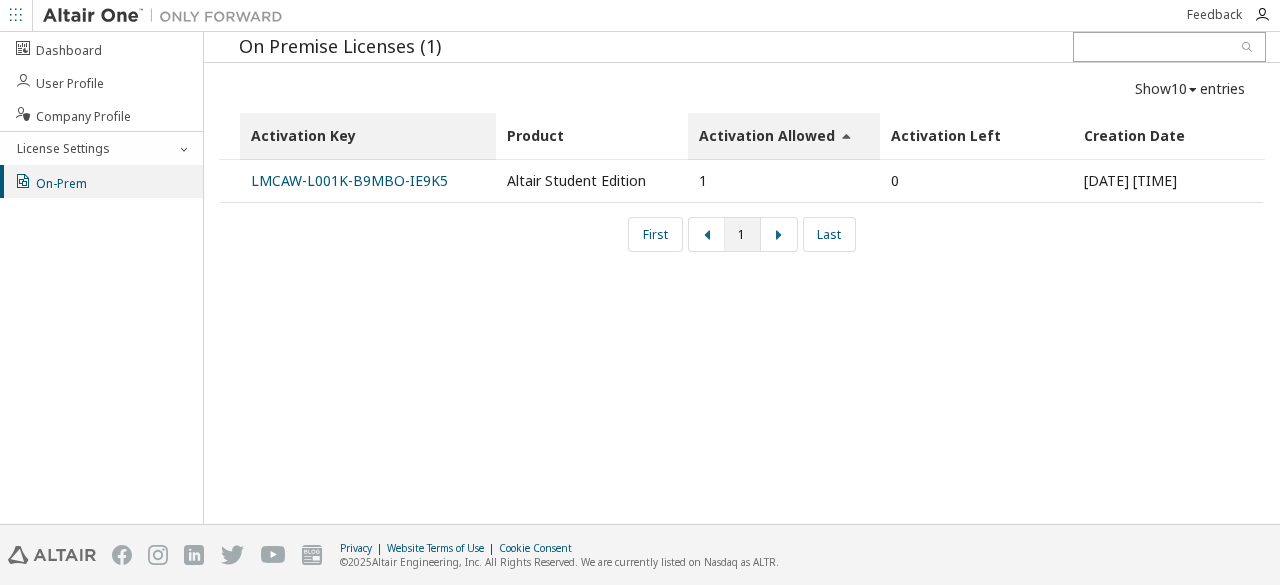 click on "Activation Key" at bounding box center (368, 136) 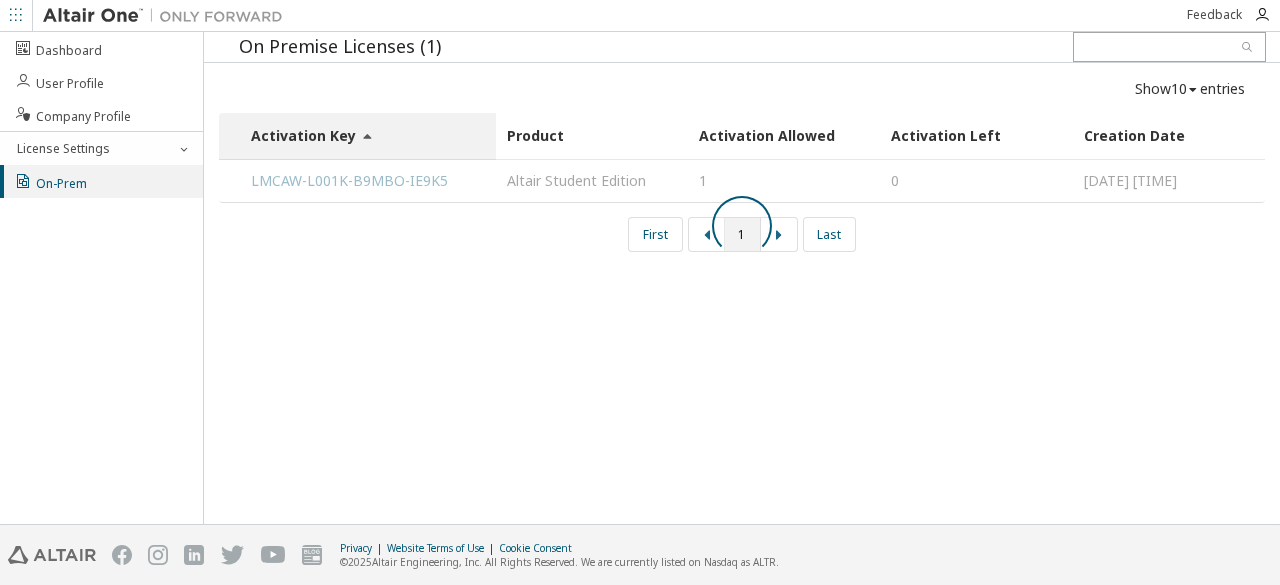 click at bounding box center (742, 226) 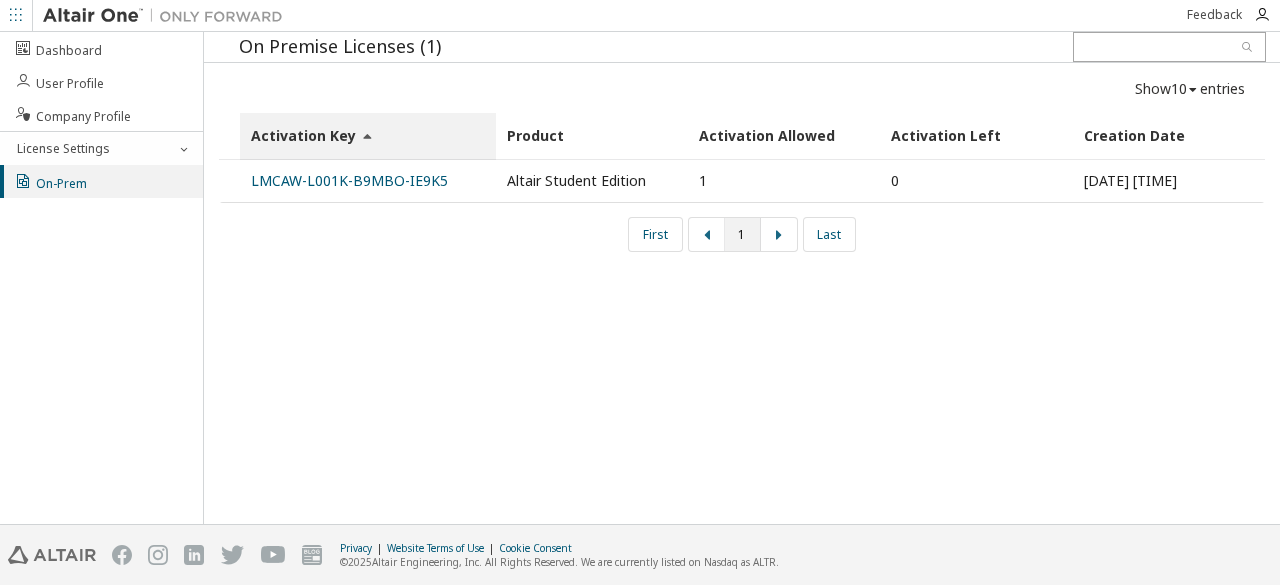 click on "Activation Key" at bounding box center (368, 136) 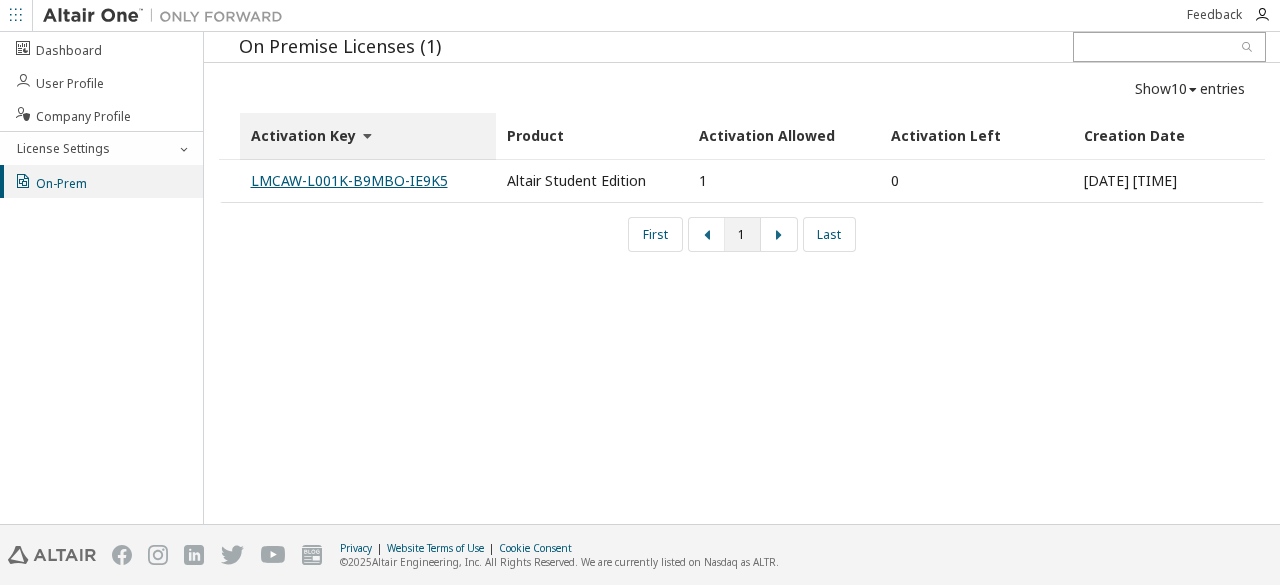 click on "LMCAW-L001K-B9MBO-IE9K5" at bounding box center [349, 180] 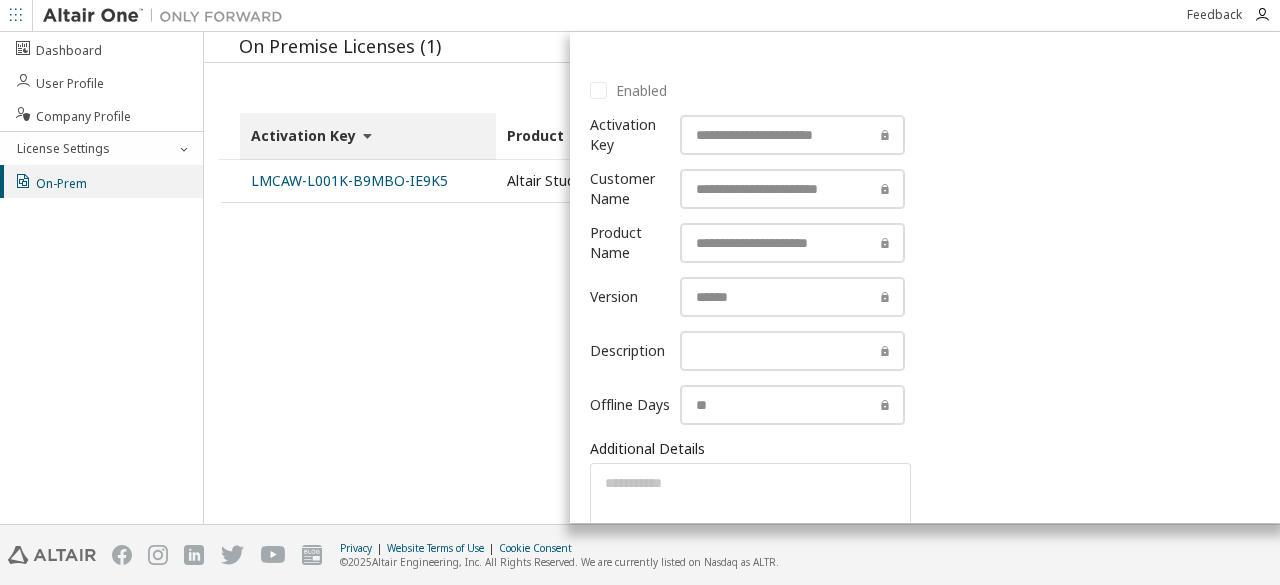 scroll, scrollTop: 851, scrollLeft: 0, axis: vertical 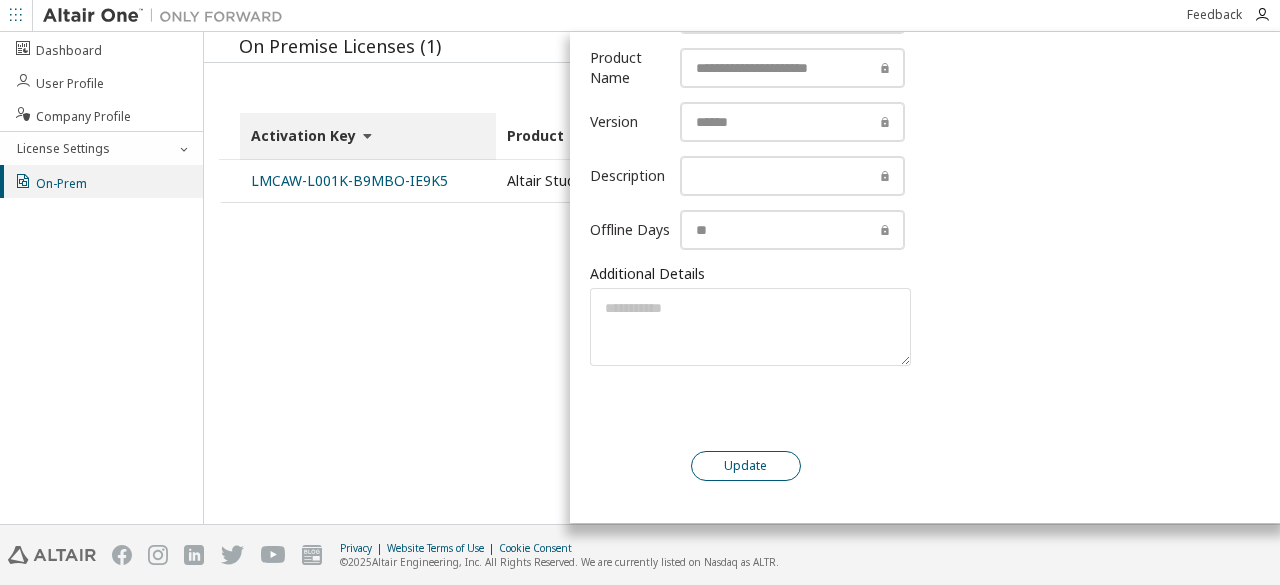 click on "Update" at bounding box center [746, 466] 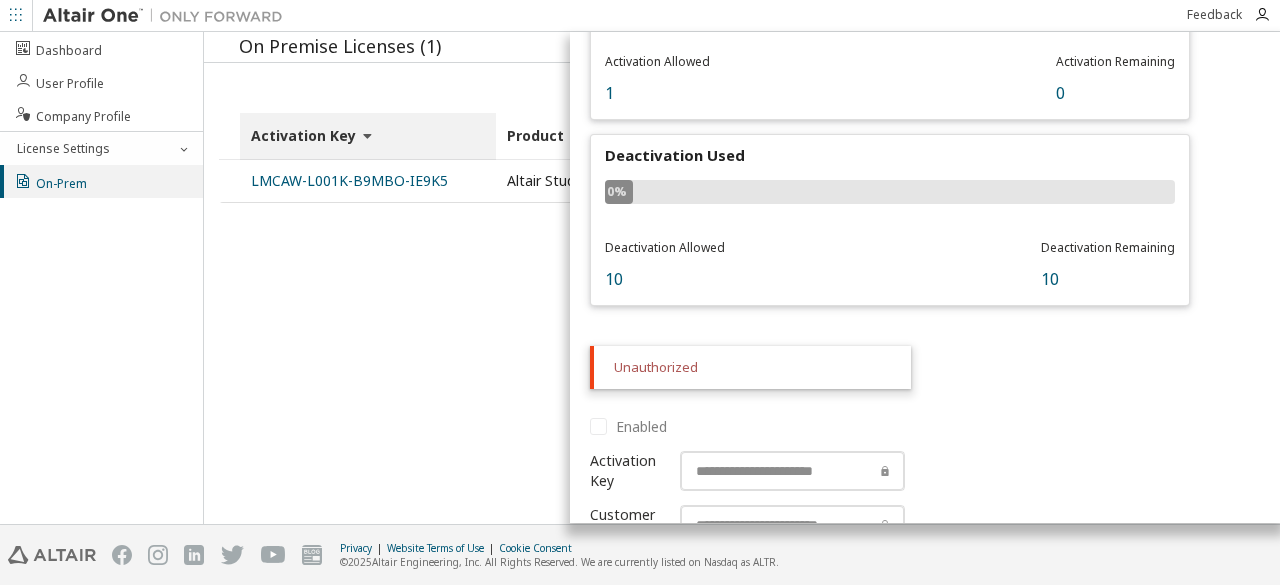 scroll, scrollTop: 0, scrollLeft: 0, axis: both 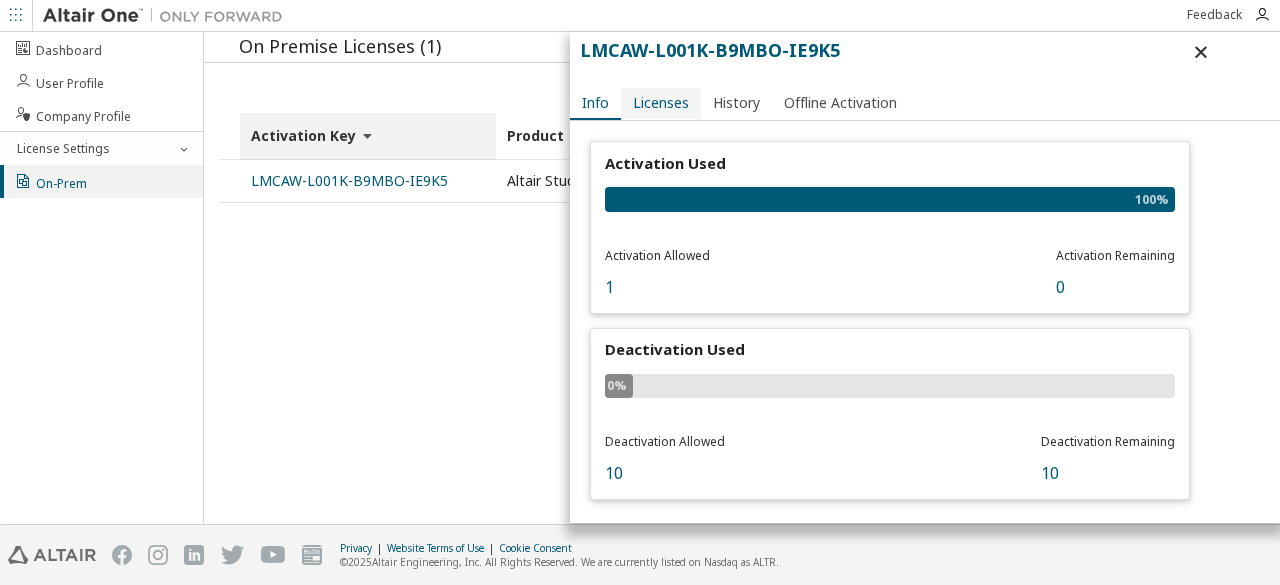 click on "Licenses" at bounding box center (661, 103) 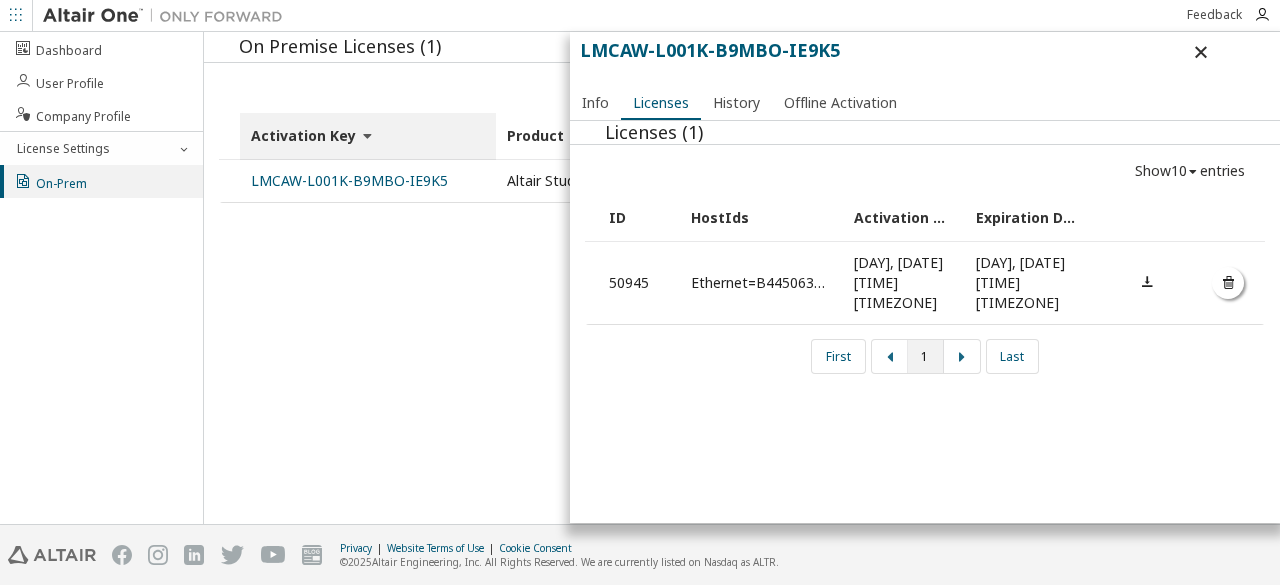 click at bounding box center (1229, 283) 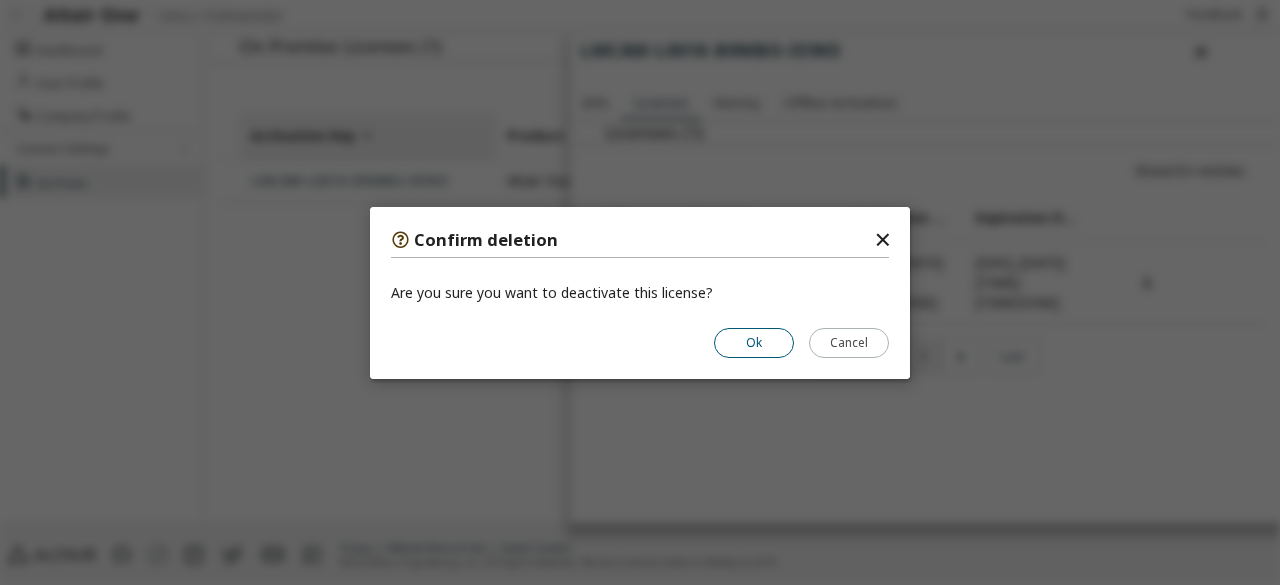 click on "Ok" at bounding box center [754, 342] 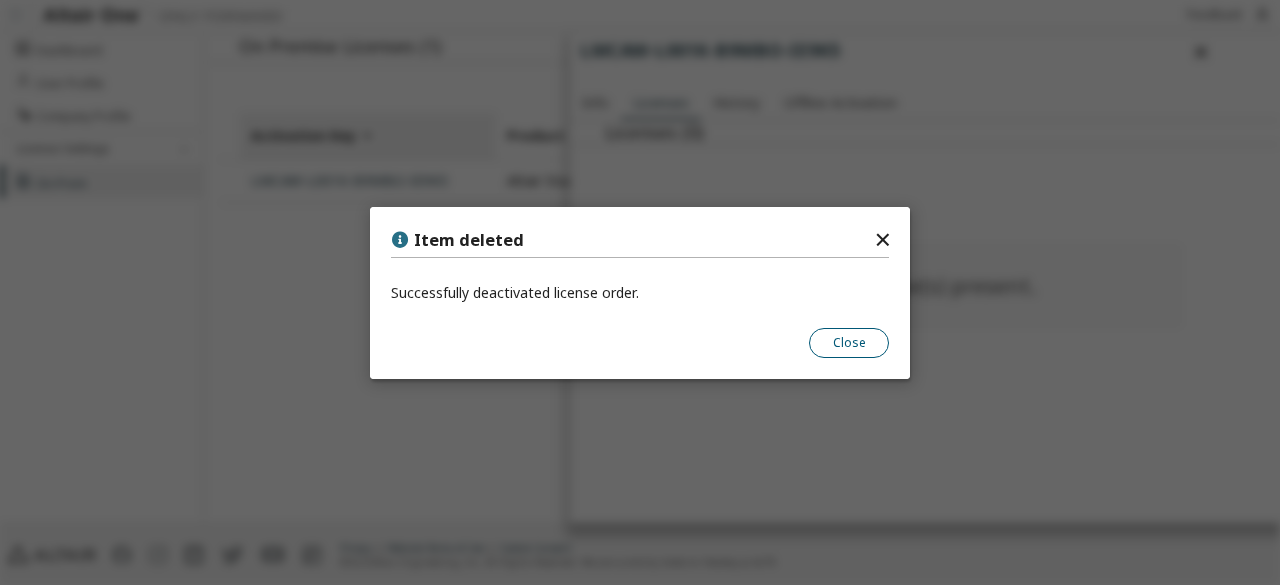 click on "Close" at bounding box center (849, 342) 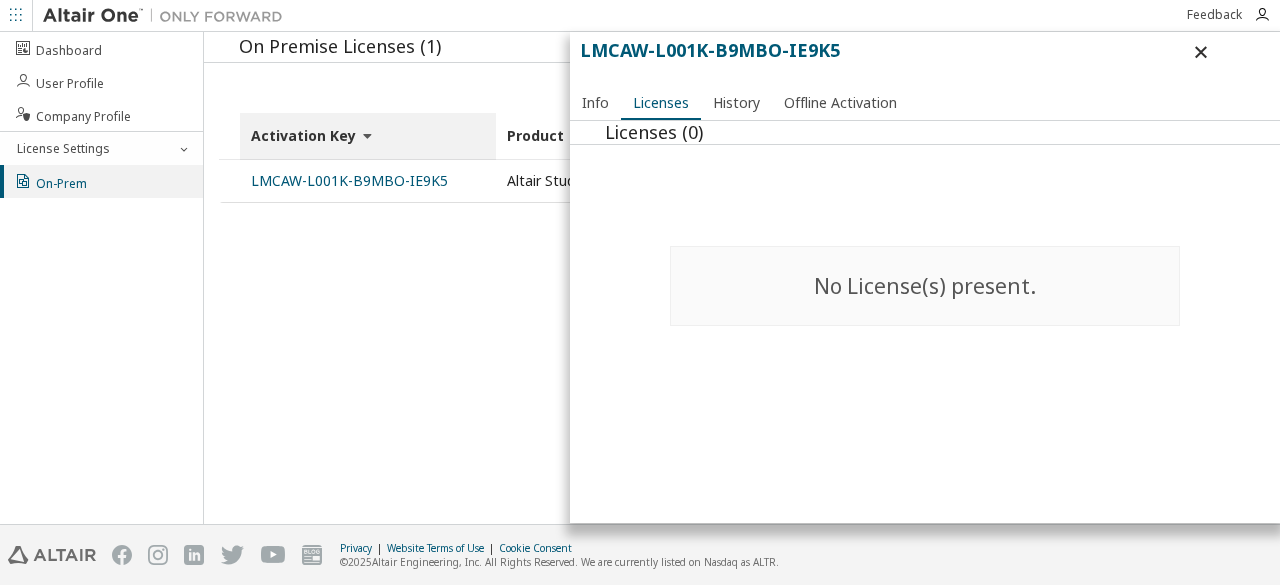 click at bounding box center [1201, 52] 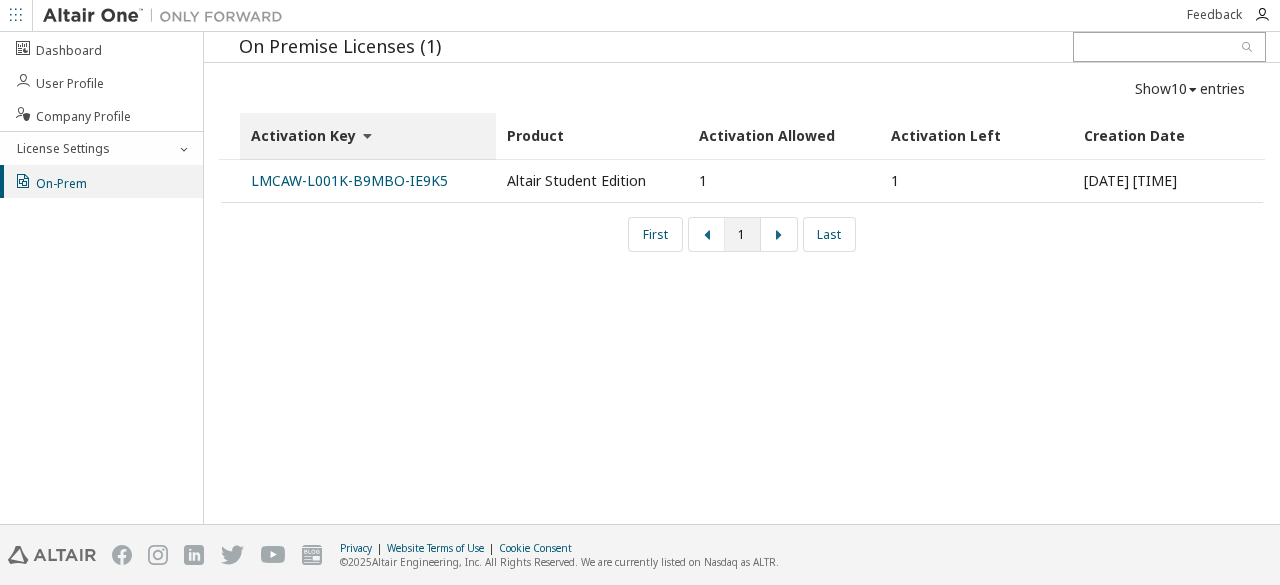click on "First 1 Last" at bounding box center [742, 234] 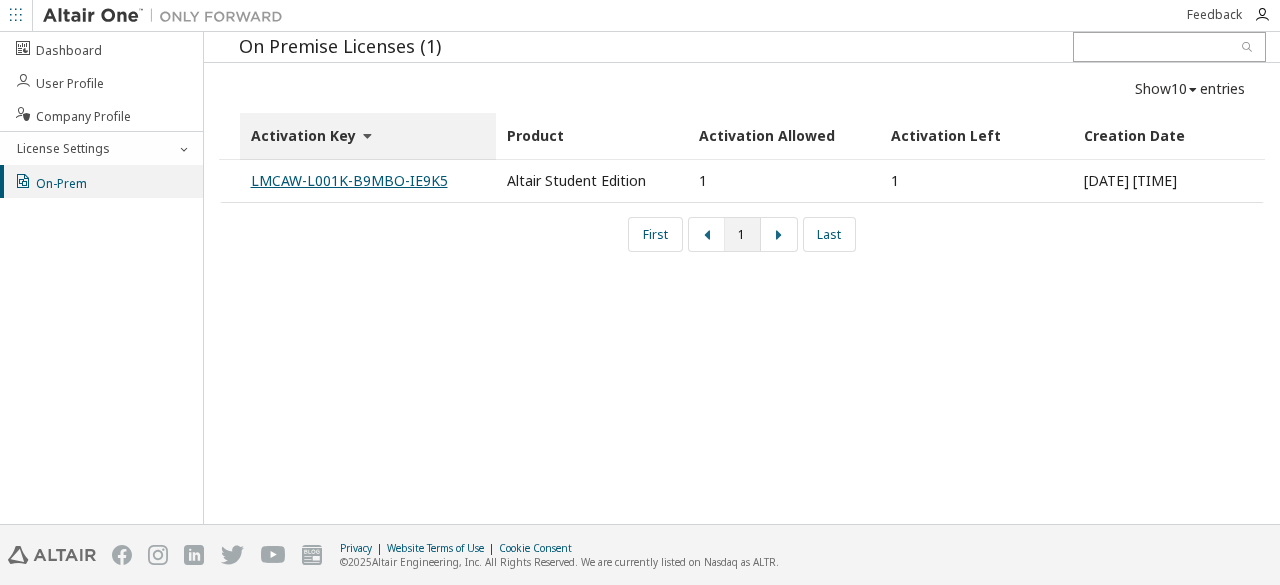 click on "LMCAW-L001K-B9MBO-IE9K5" at bounding box center [349, 180] 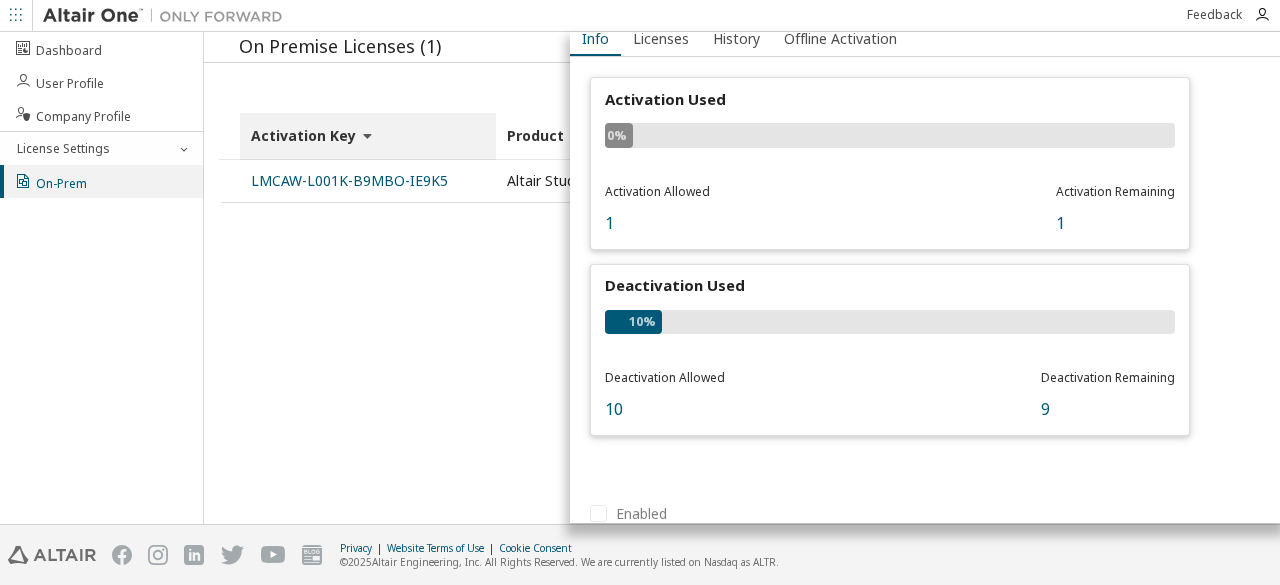 scroll, scrollTop: 0, scrollLeft: 0, axis: both 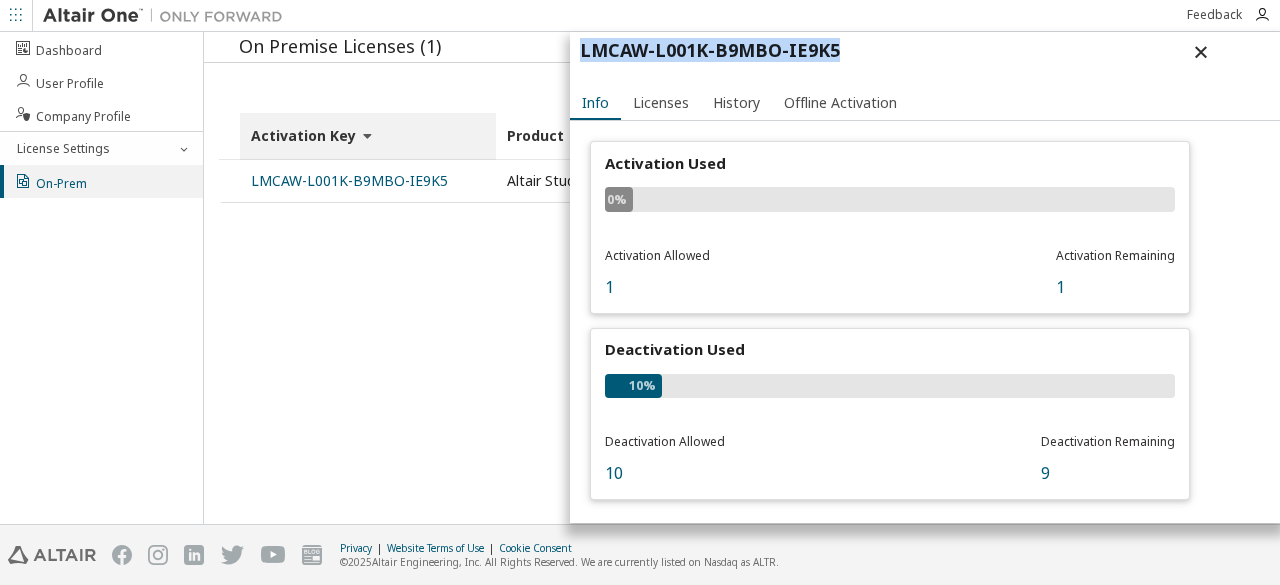 drag, startPoint x: 584, startPoint y: 50, endPoint x: 846, endPoint y: 48, distance: 262.00763 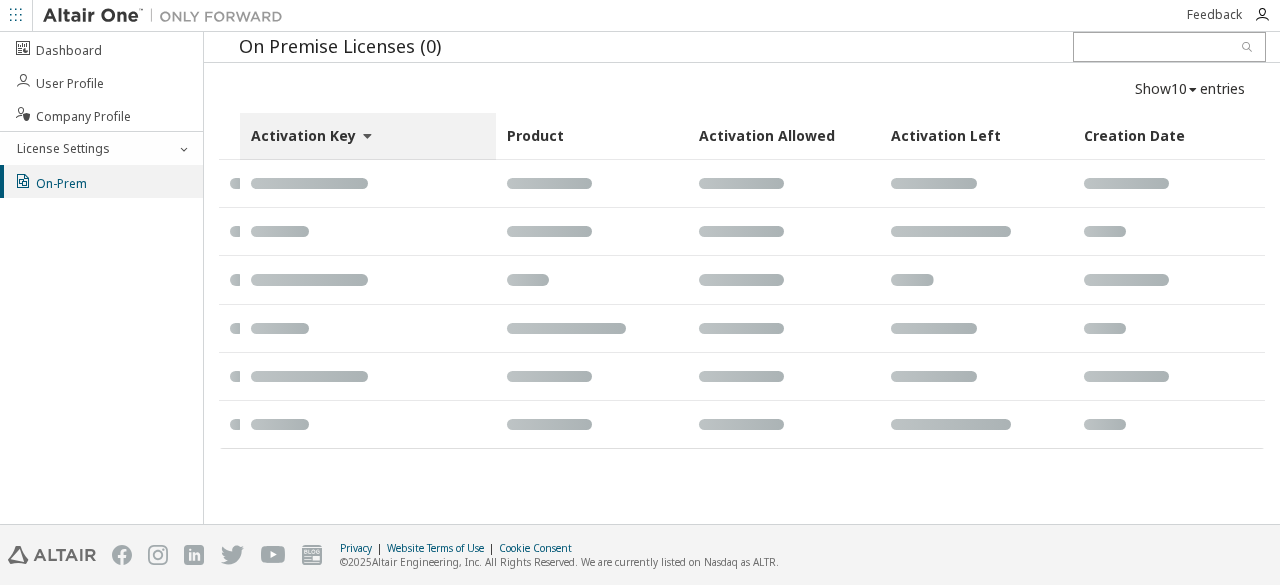 scroll, scrollTop: 0, scrollLeft: 0, axis: both 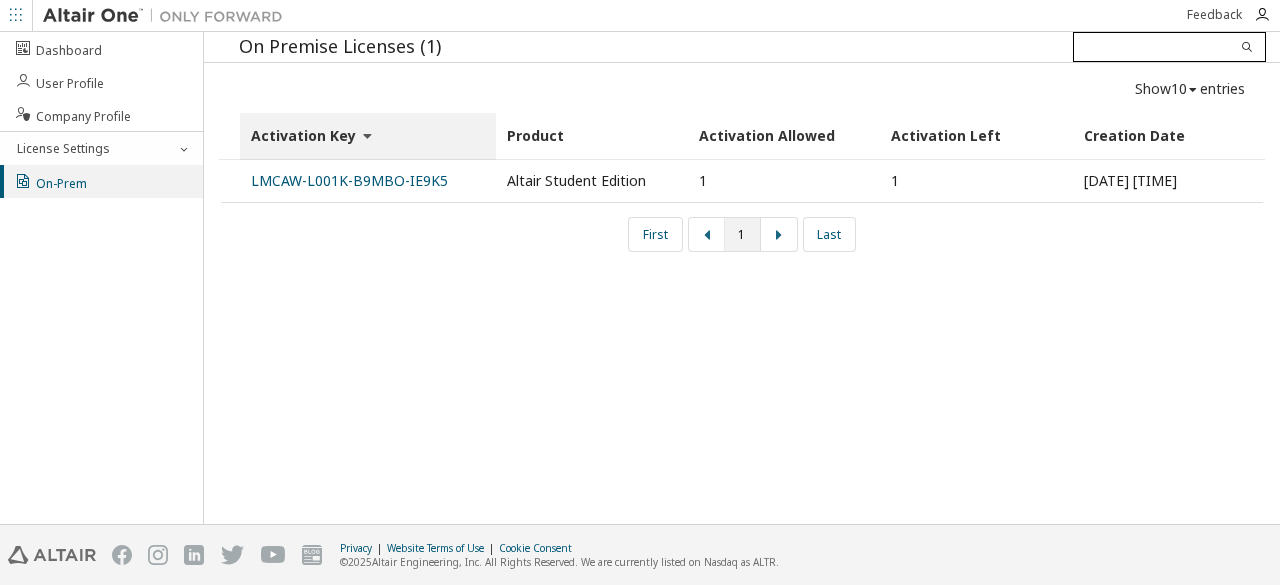 click at bounding box center [1169, 47] 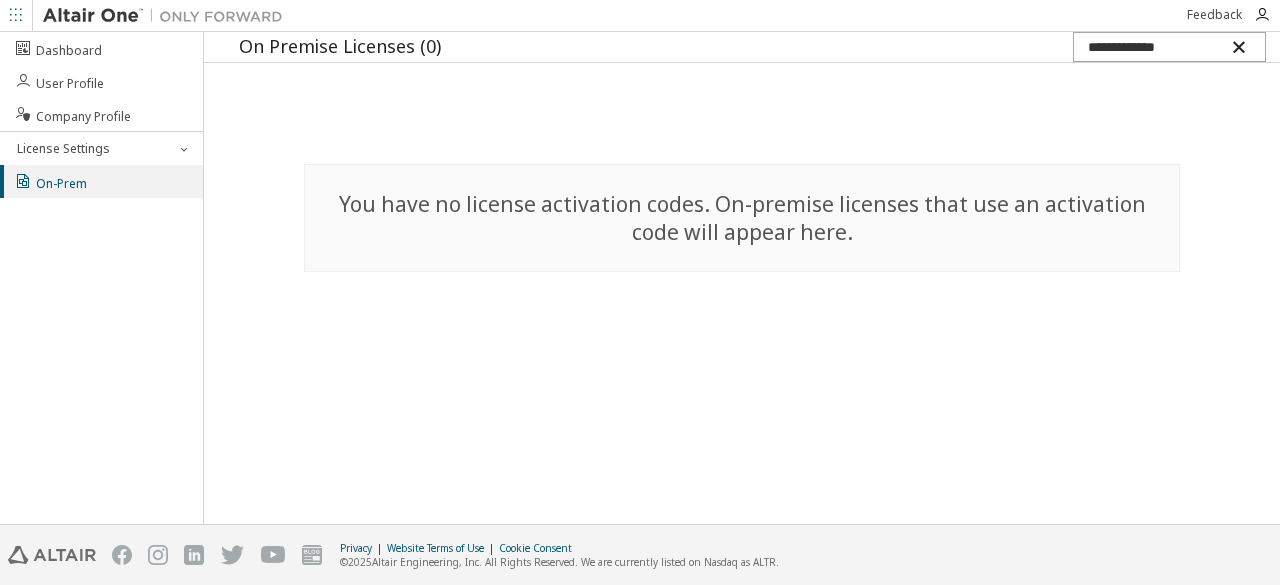 type on "**********" 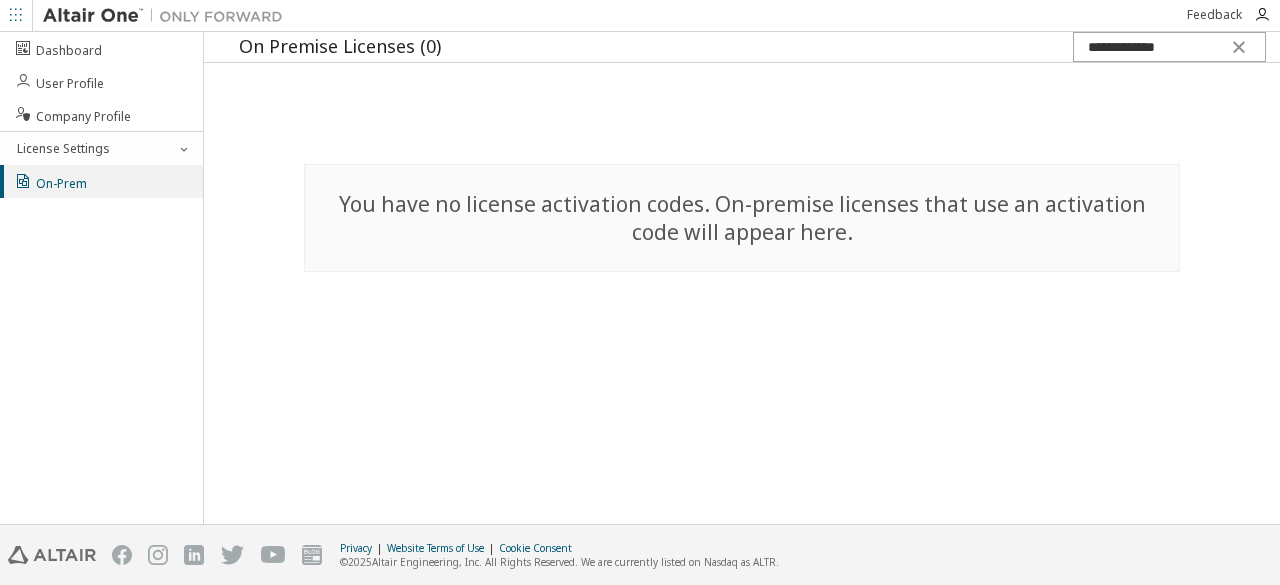 click at bounding box center (16, 15) 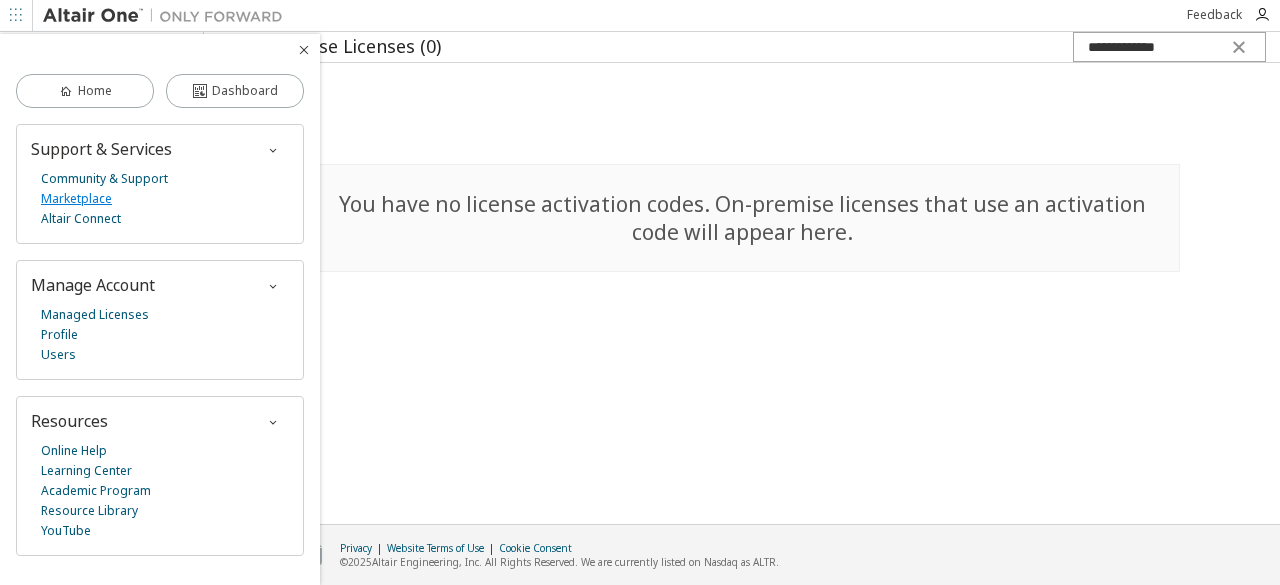click on "Marketplace" at bounding box center [76, 199] 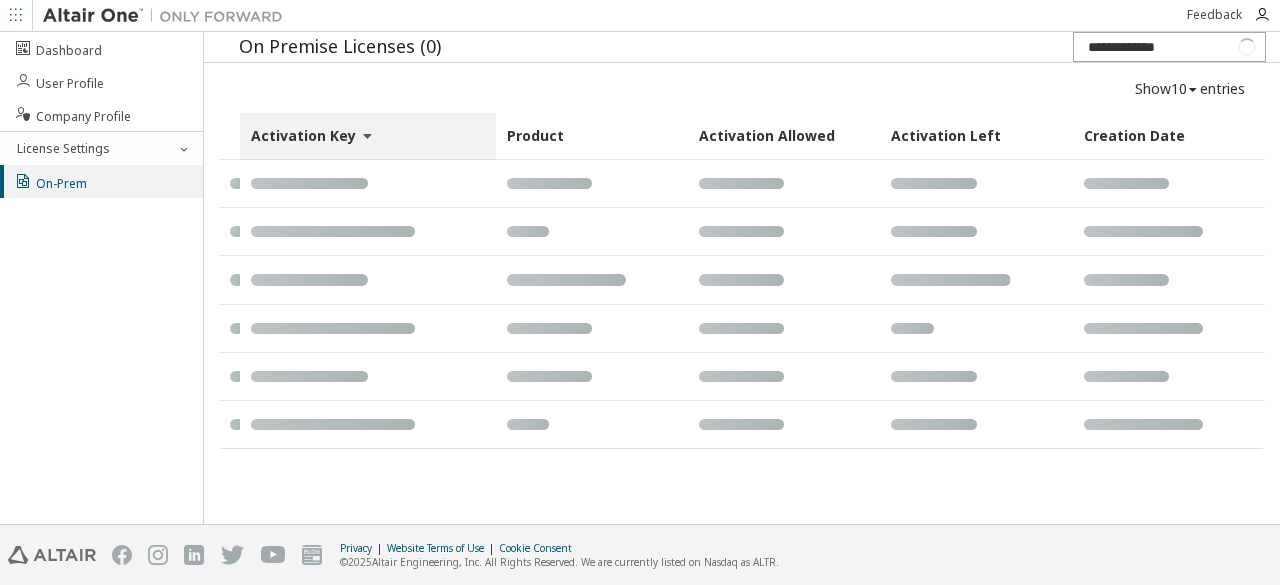 scroll, scrollTop: 0, scrollLeft: 0, axis: both 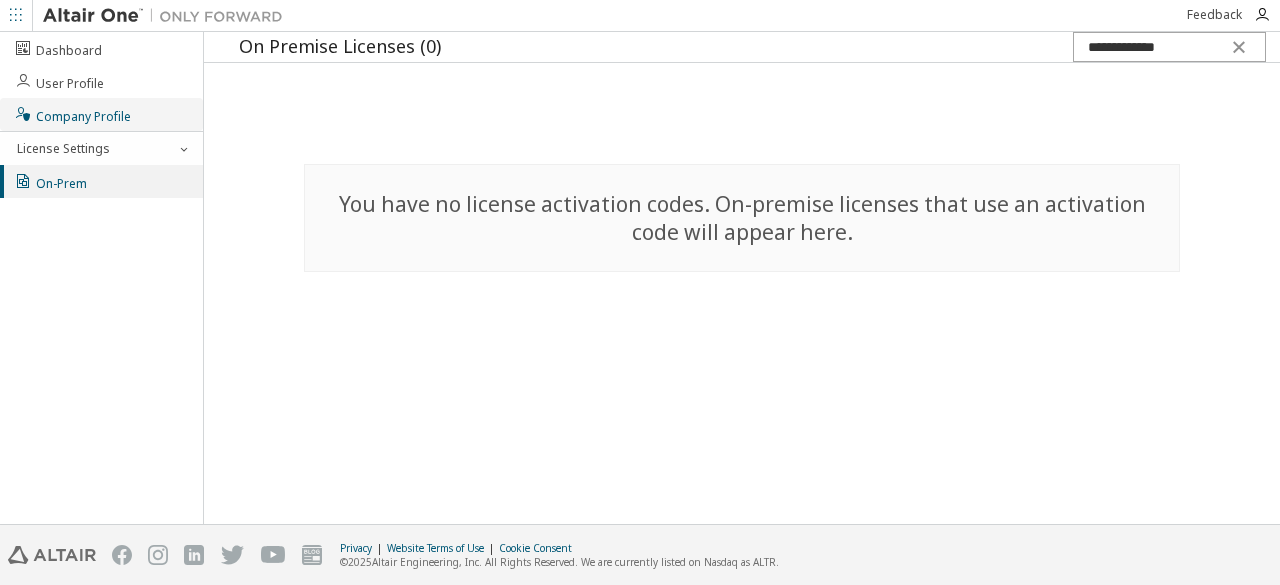 click on "Company Profile" at bounding box center [101, 114] 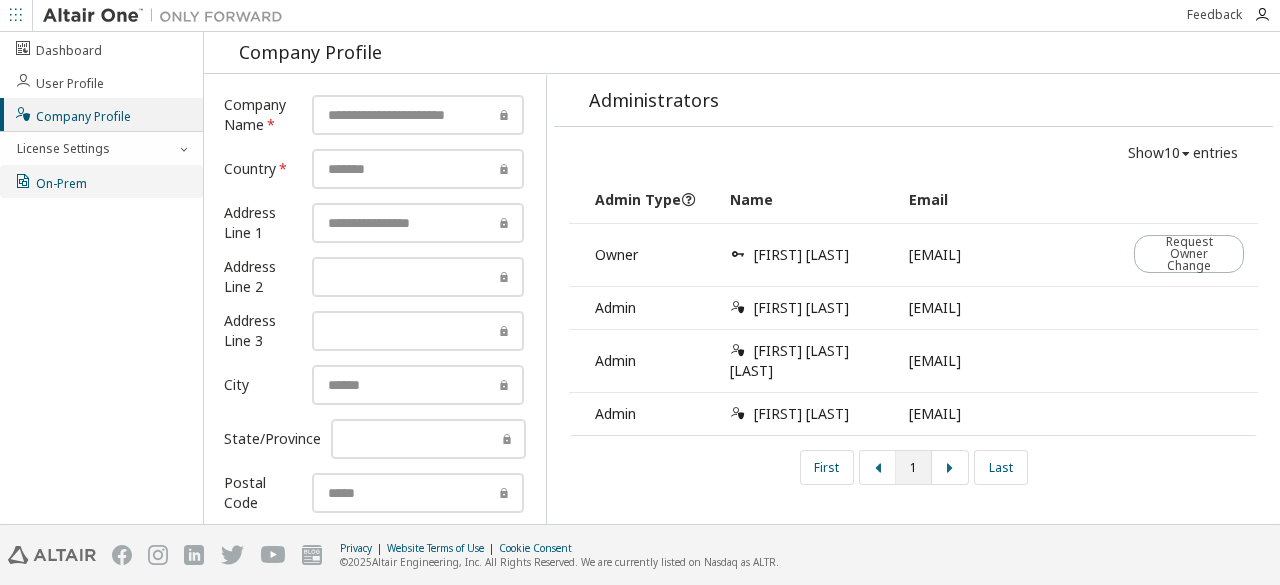 click on "On-Prem" at bounding box center (101, 181) 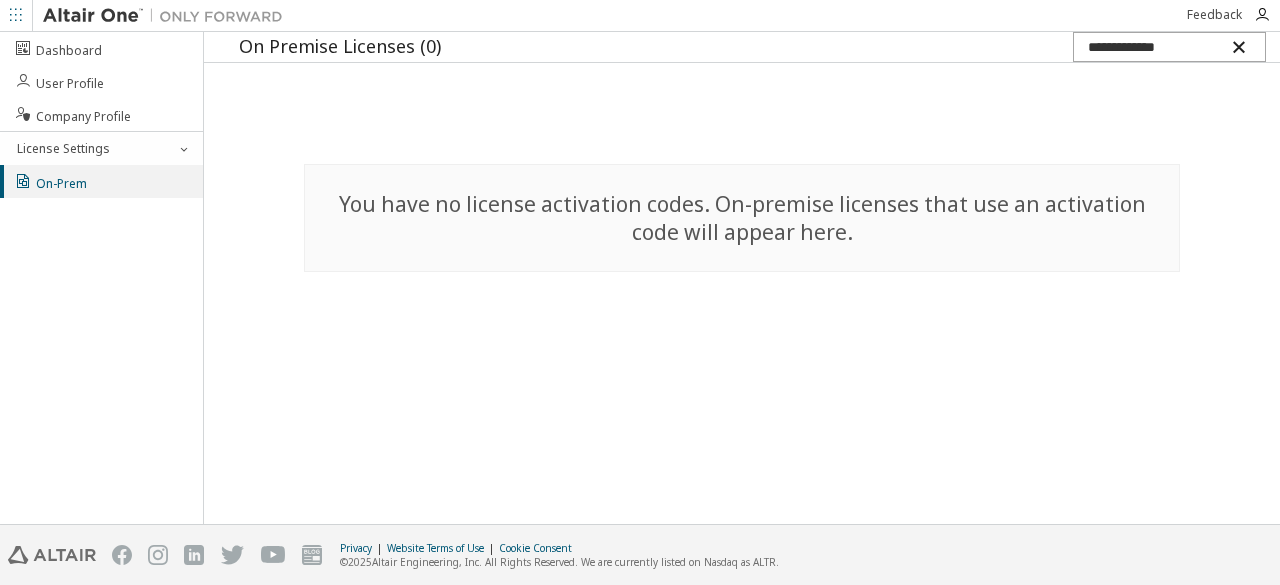 click at bounding box center (1239, 47) 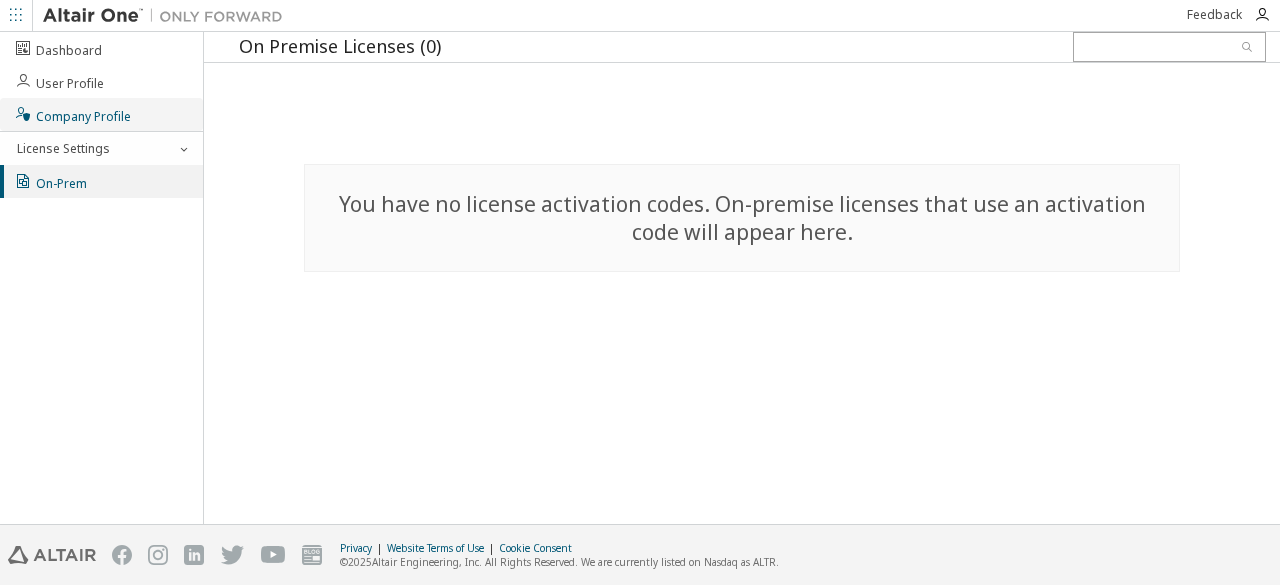 click on "Company Profile" at bounding box center [101, 114] 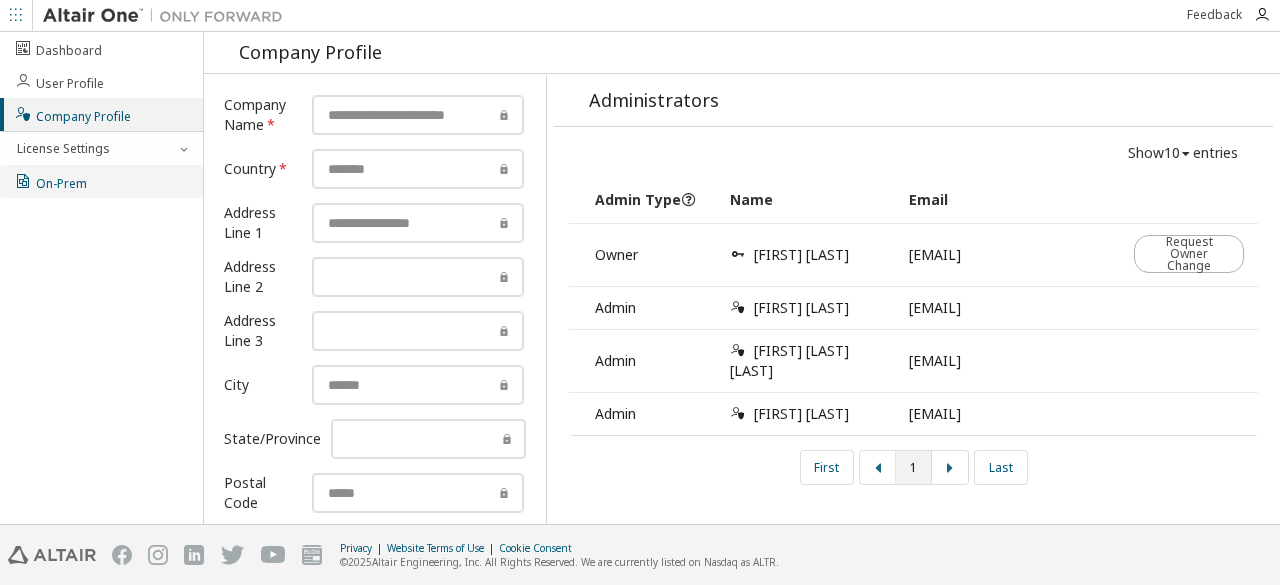 click on "On-Prem" at bounding box center [101, 181] 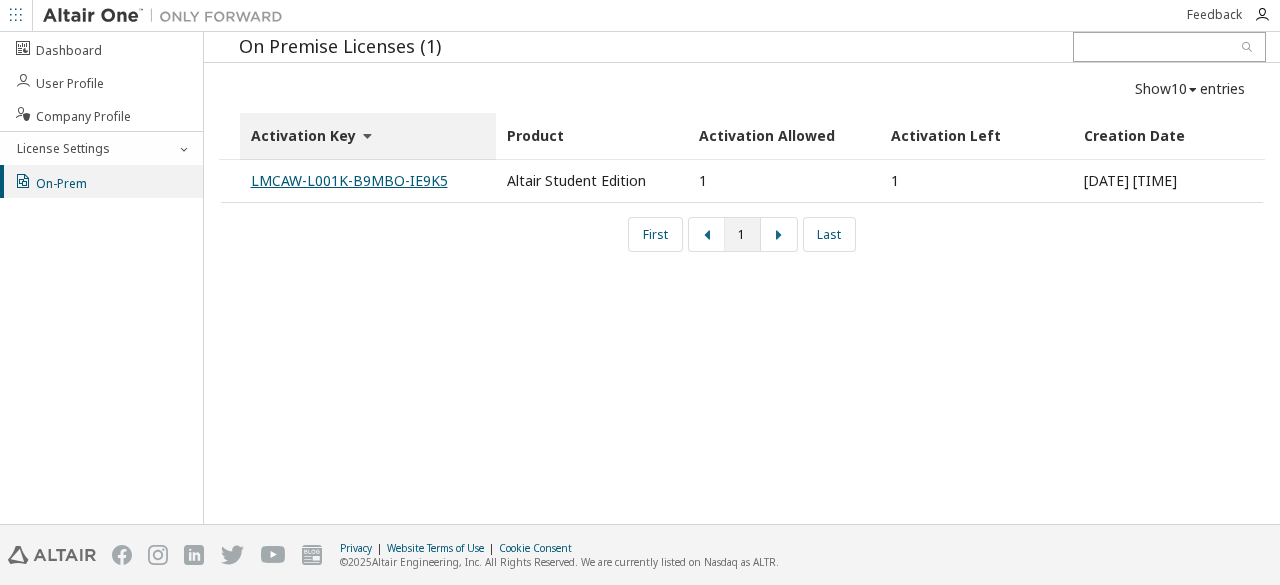 click on "LMCAW-L001K-B9MBO-IE9K5" at bounding box center (349, 180) 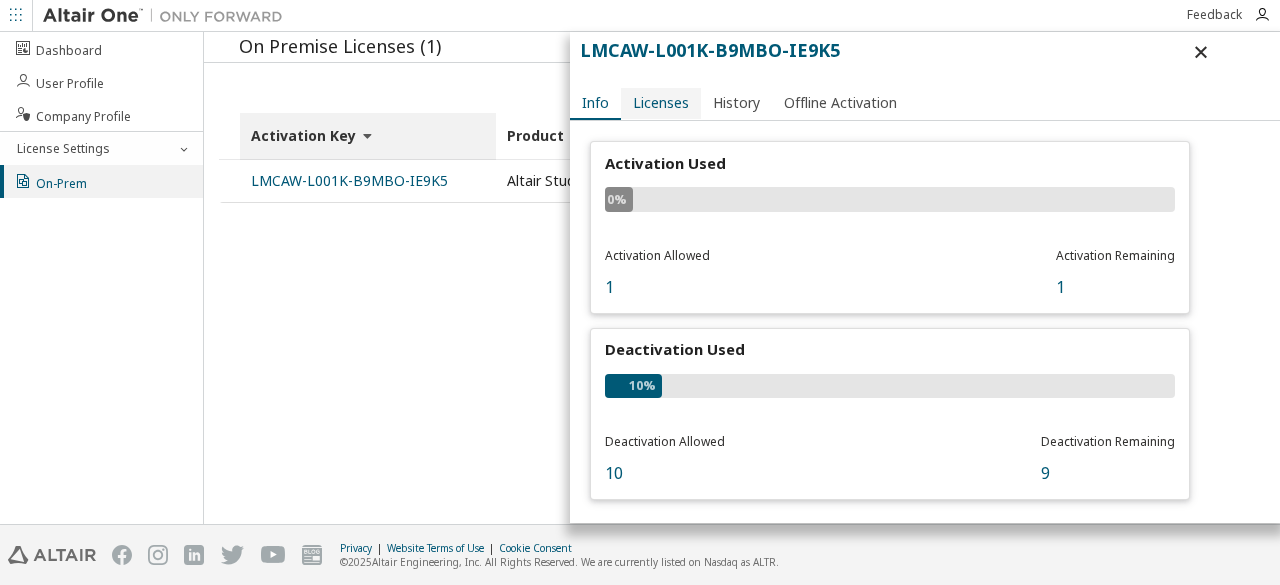 click on "Licenses" at bounding box center [661, 103] 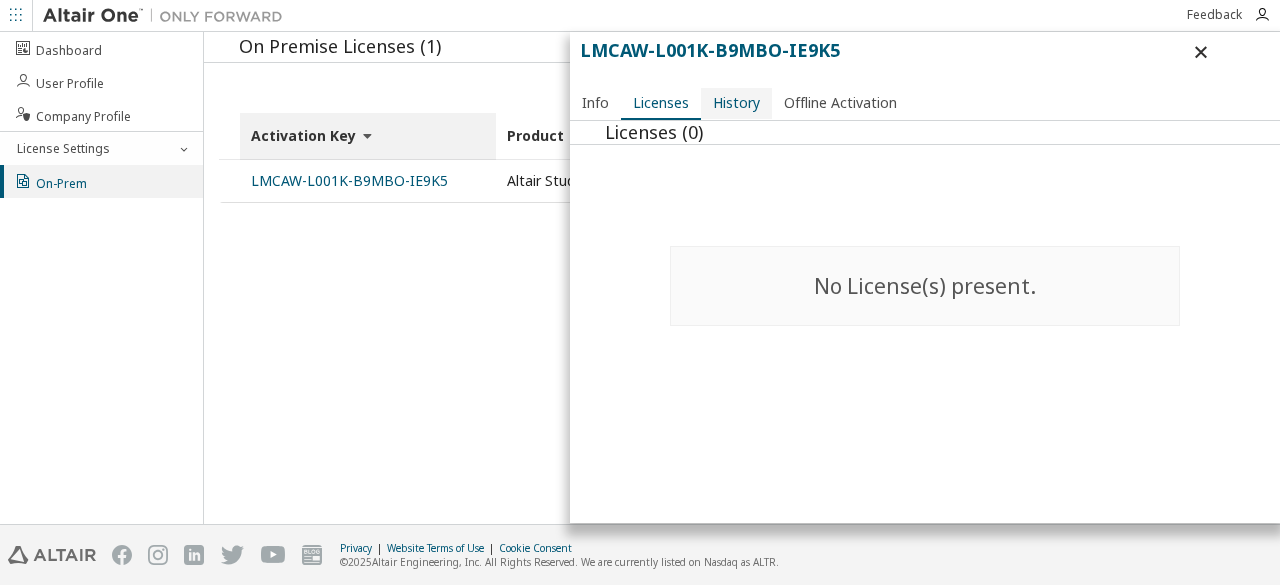 click on "History" at bounding box center [736, 103] 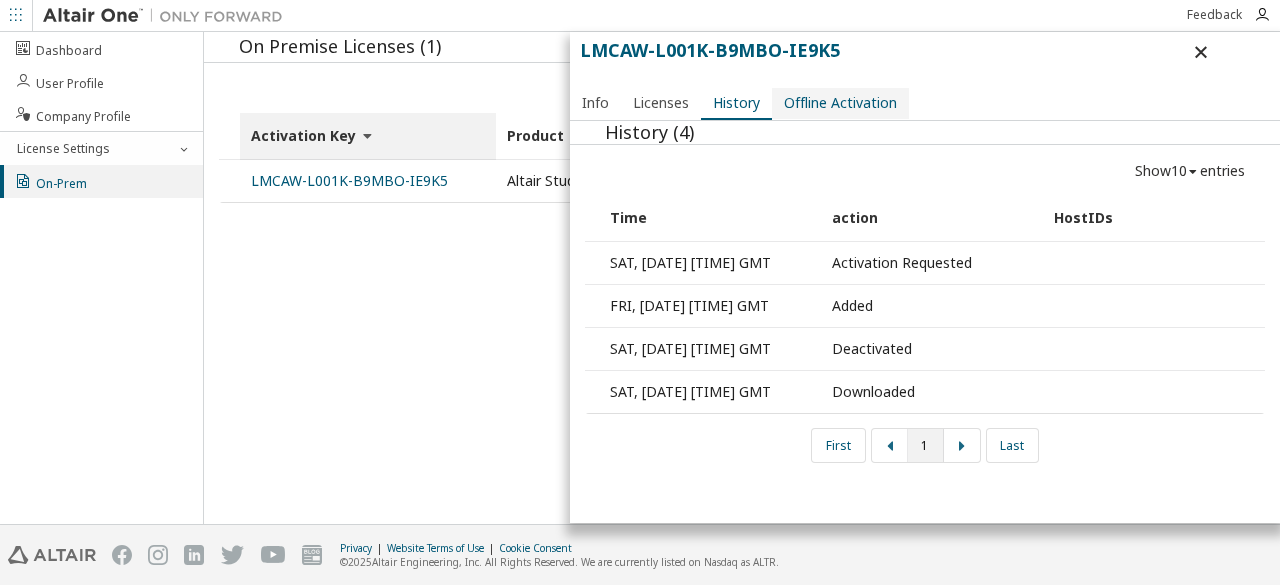 click on "Offline Activation" at bounding box center [840, 103] 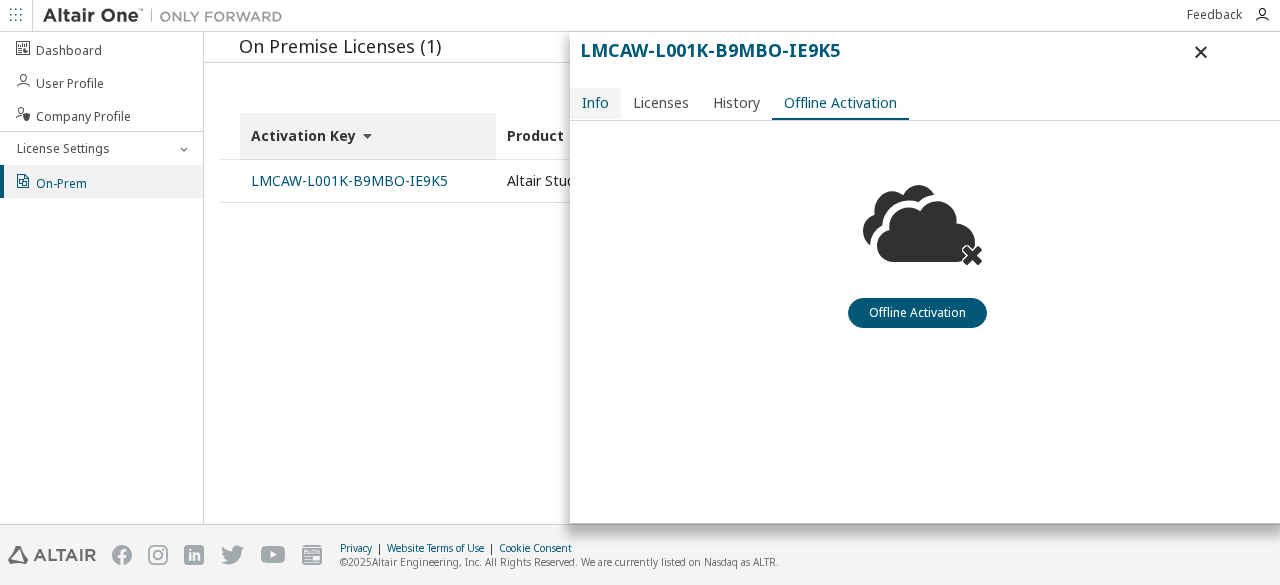 click on "Info" at bounding box center (595, 103) 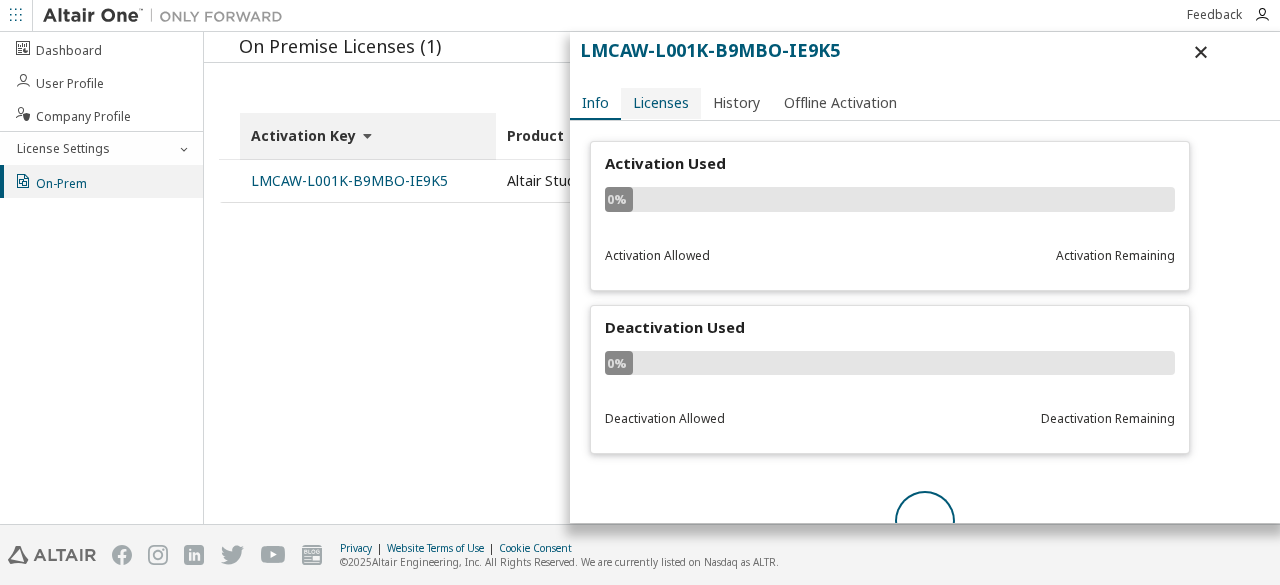click on "Licenses" at bounding box center [661, 103] 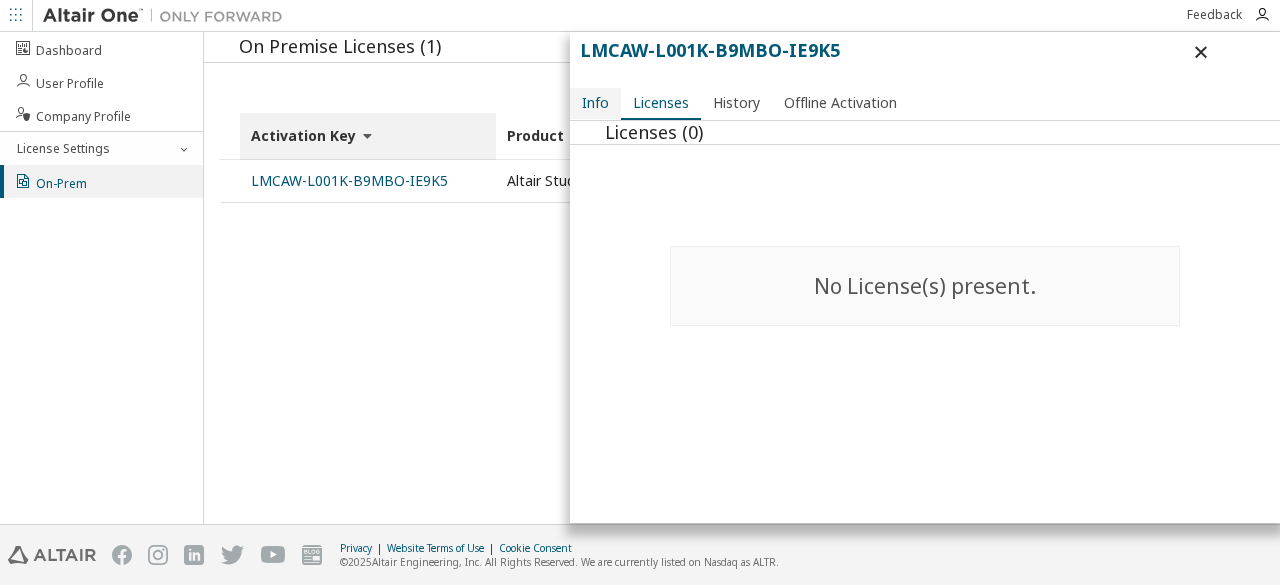 click on "Info" at bounding box center (595, 103) 